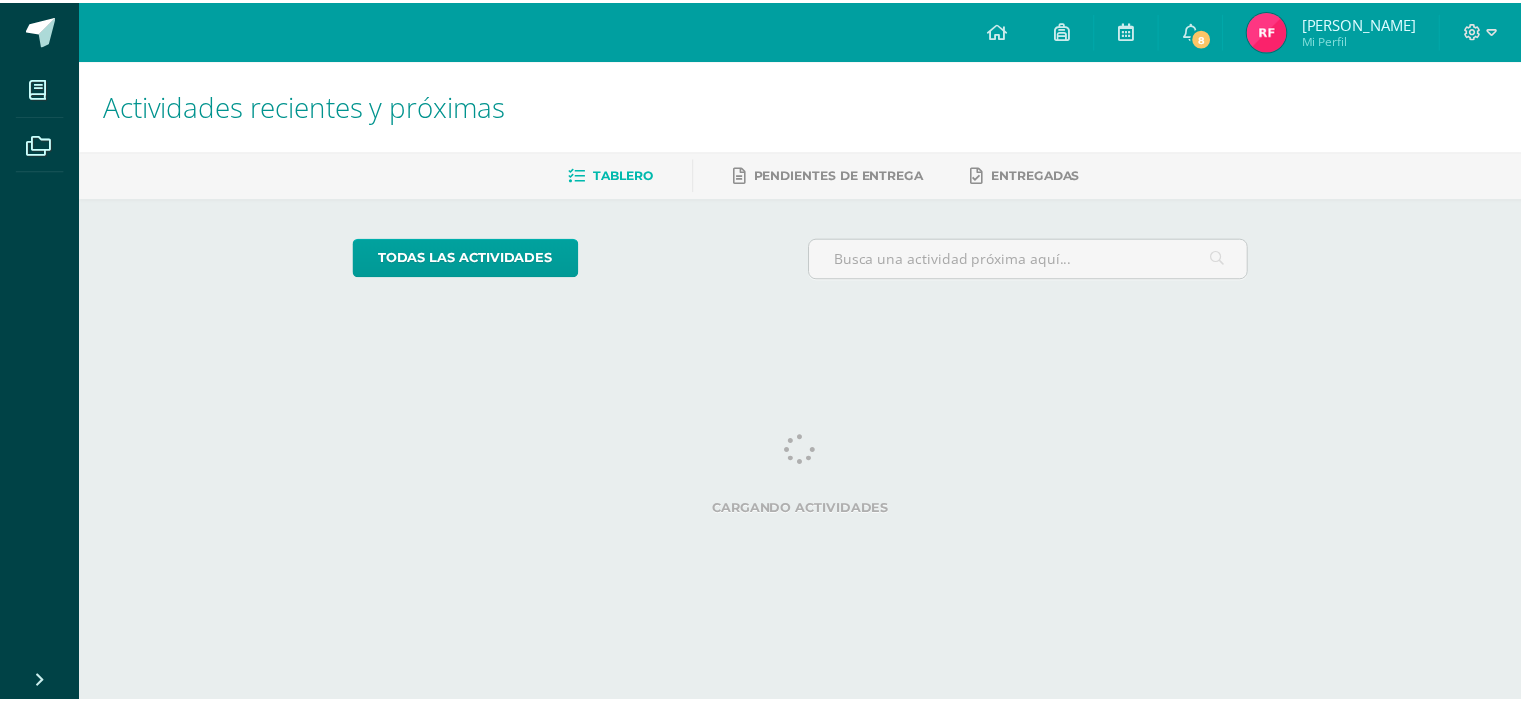 scroll, scrollTop: 0, scrollLeft: 0, axis: both 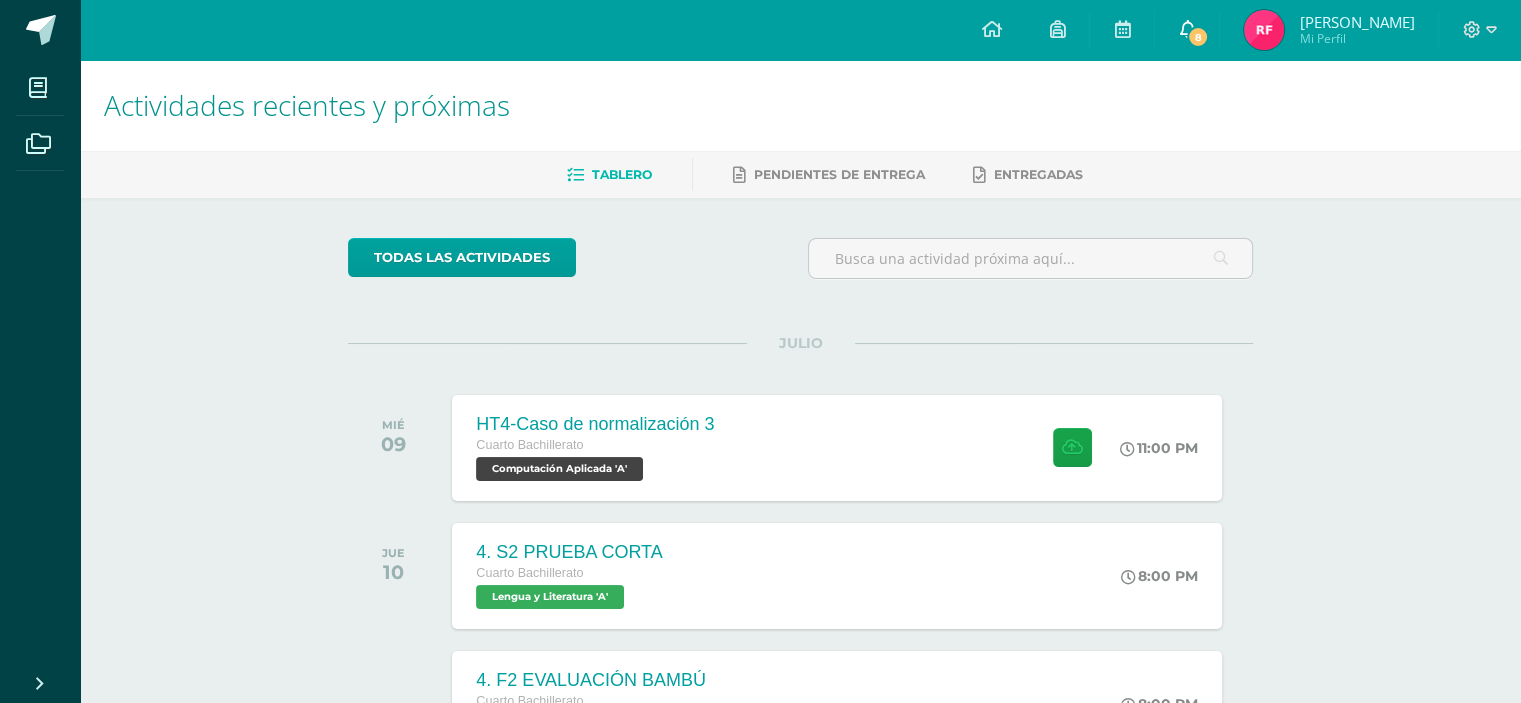 click on "8" at bounding box center [1198, 37] 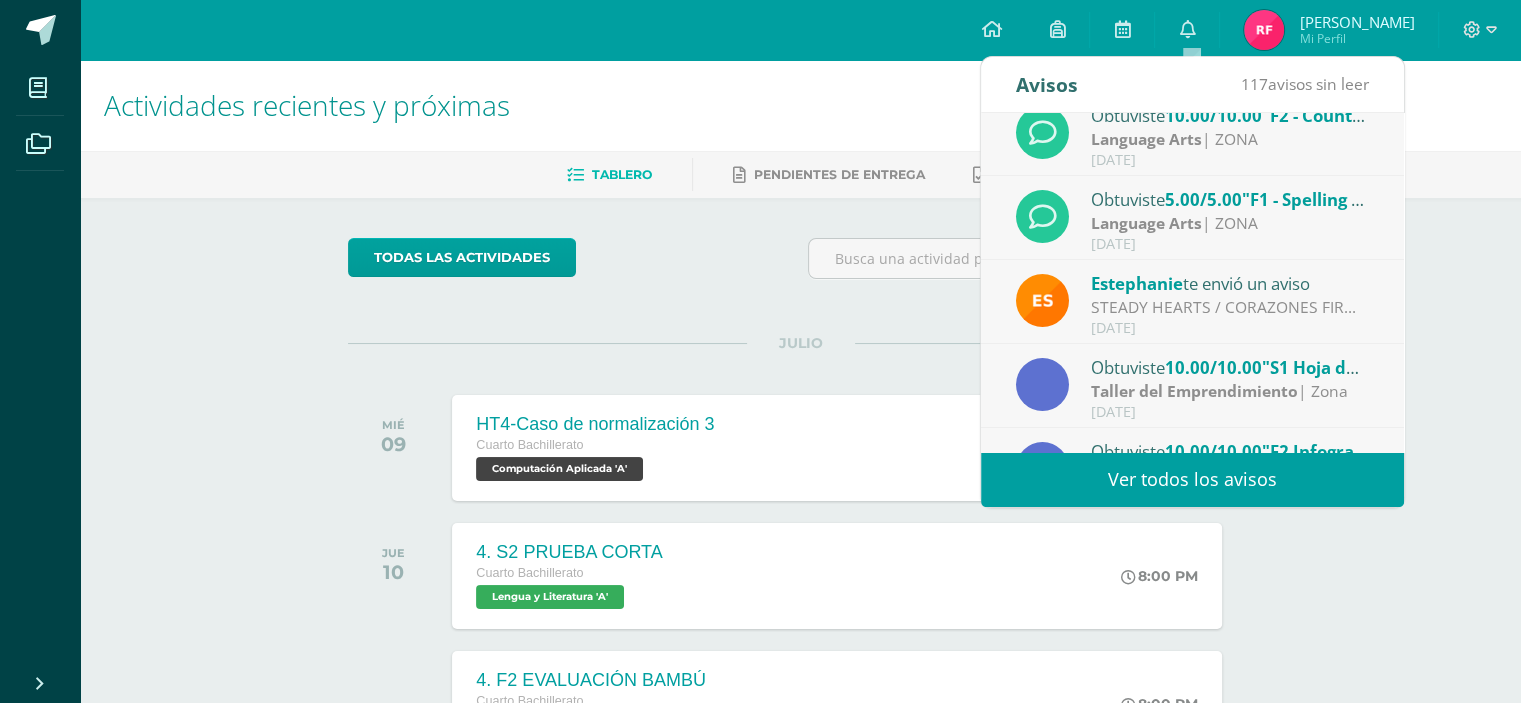 scroll, scrollTop: 200, scrollLeft: 0, axis: vertical 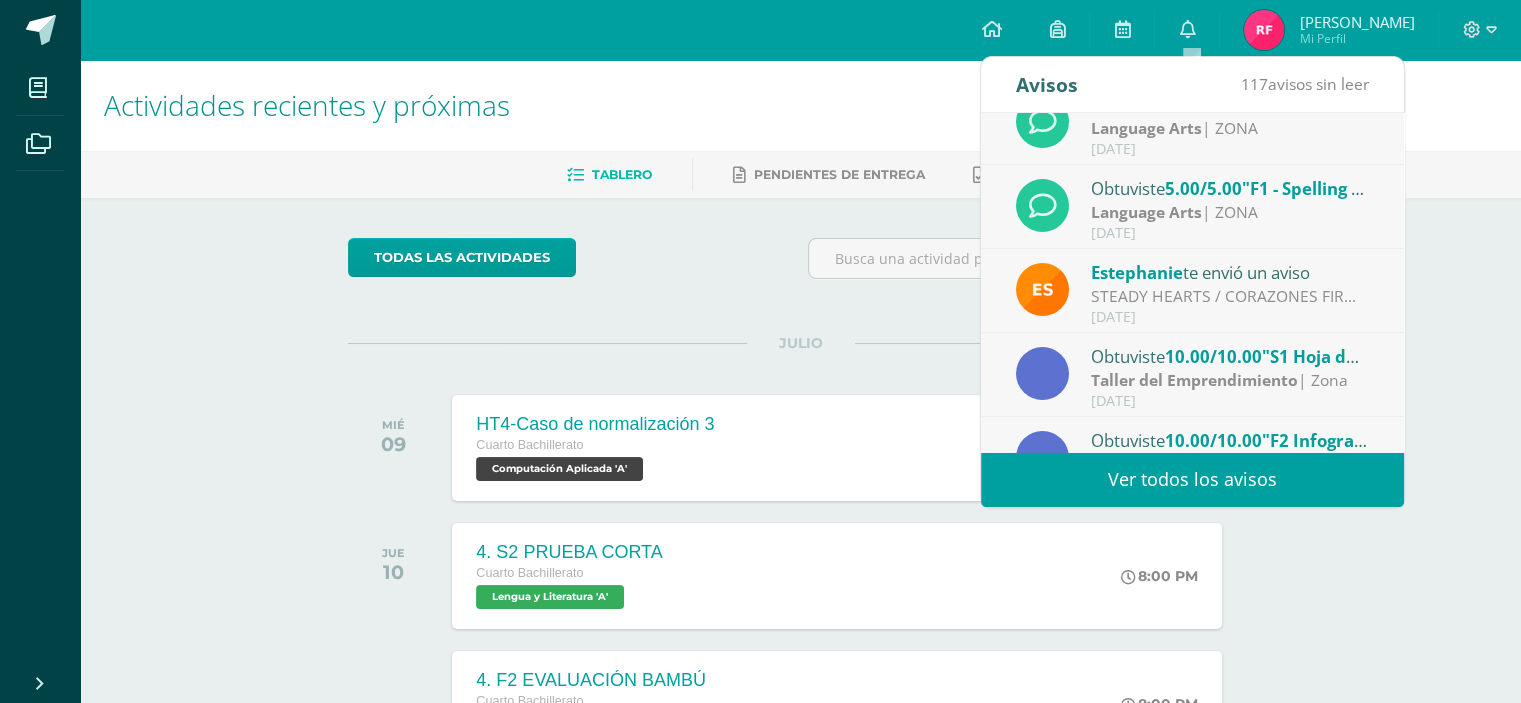 click on "STEADY HEARTS / CORAZONES FIRMES:
Queridas familias BSJ:
Les compartimos una guía de resilencia con sugerencias para conversar con sus hijos e hijas sobre los temblores recientes, validar sus emociones y fortalecer la seguridad emocional en casa.
Gracias por acompañarnos en este proceso con sensibilidad y cercanía.
— Departamento de Formación" at bounding box center (1230, 296) 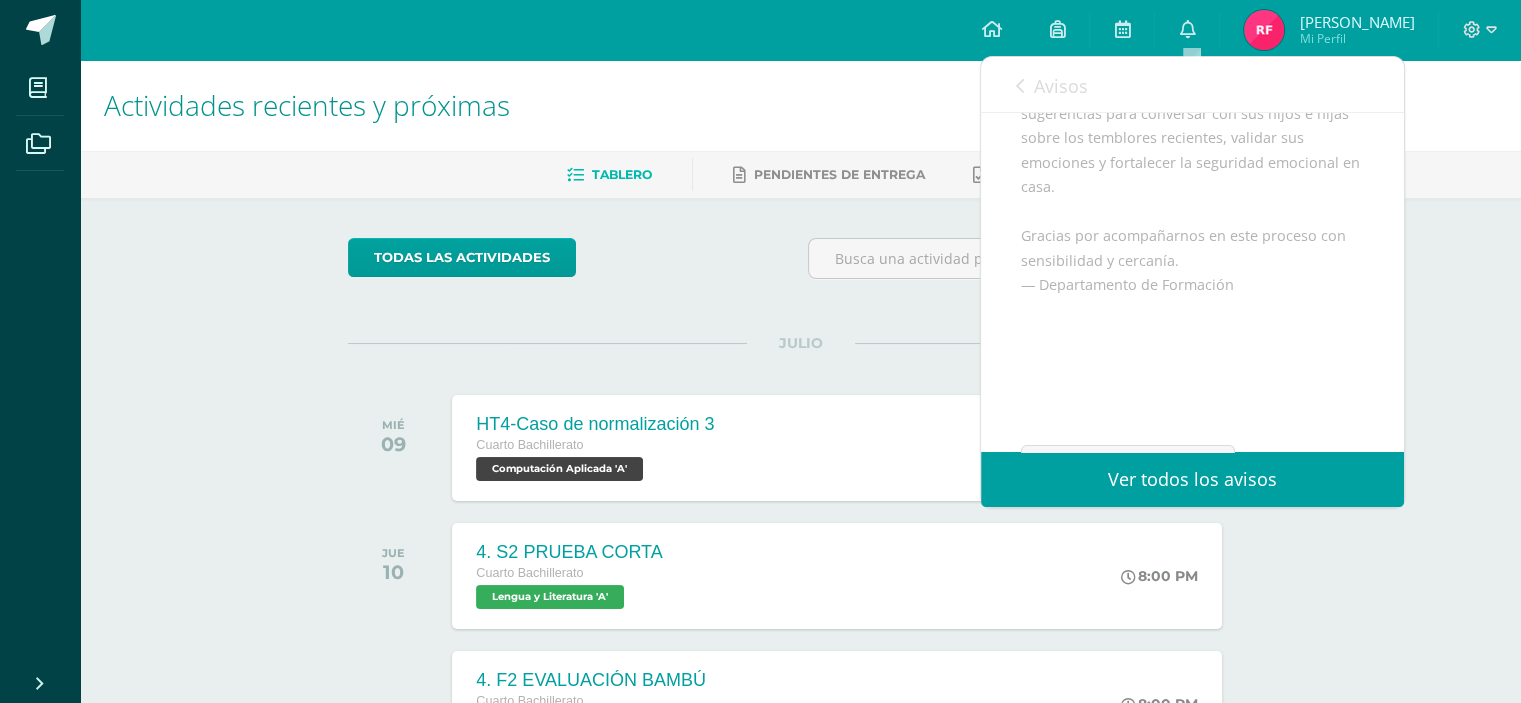 scroll, scrollTop: 300, scrollLeft: 0, axis: vertical 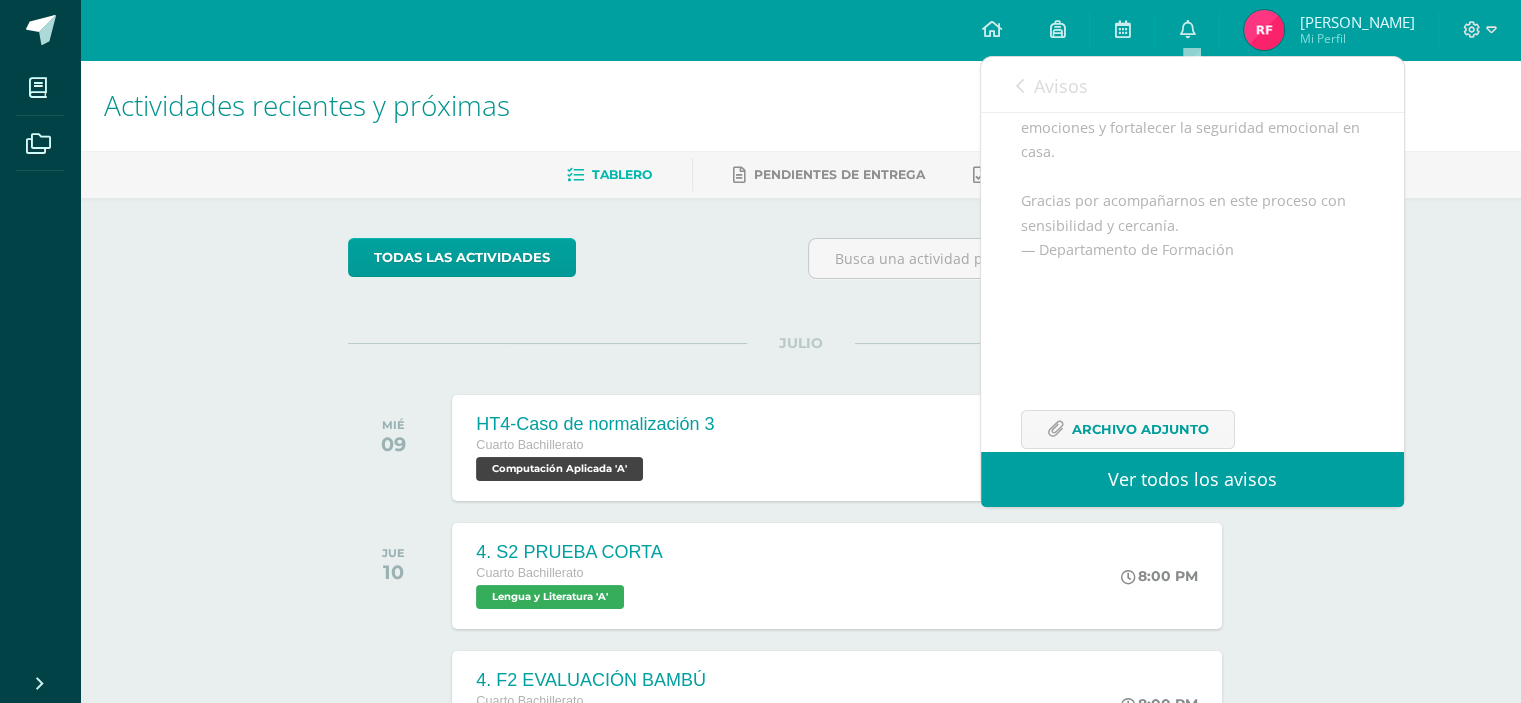 click on "Avisos" at bounding box center [1052, 85] 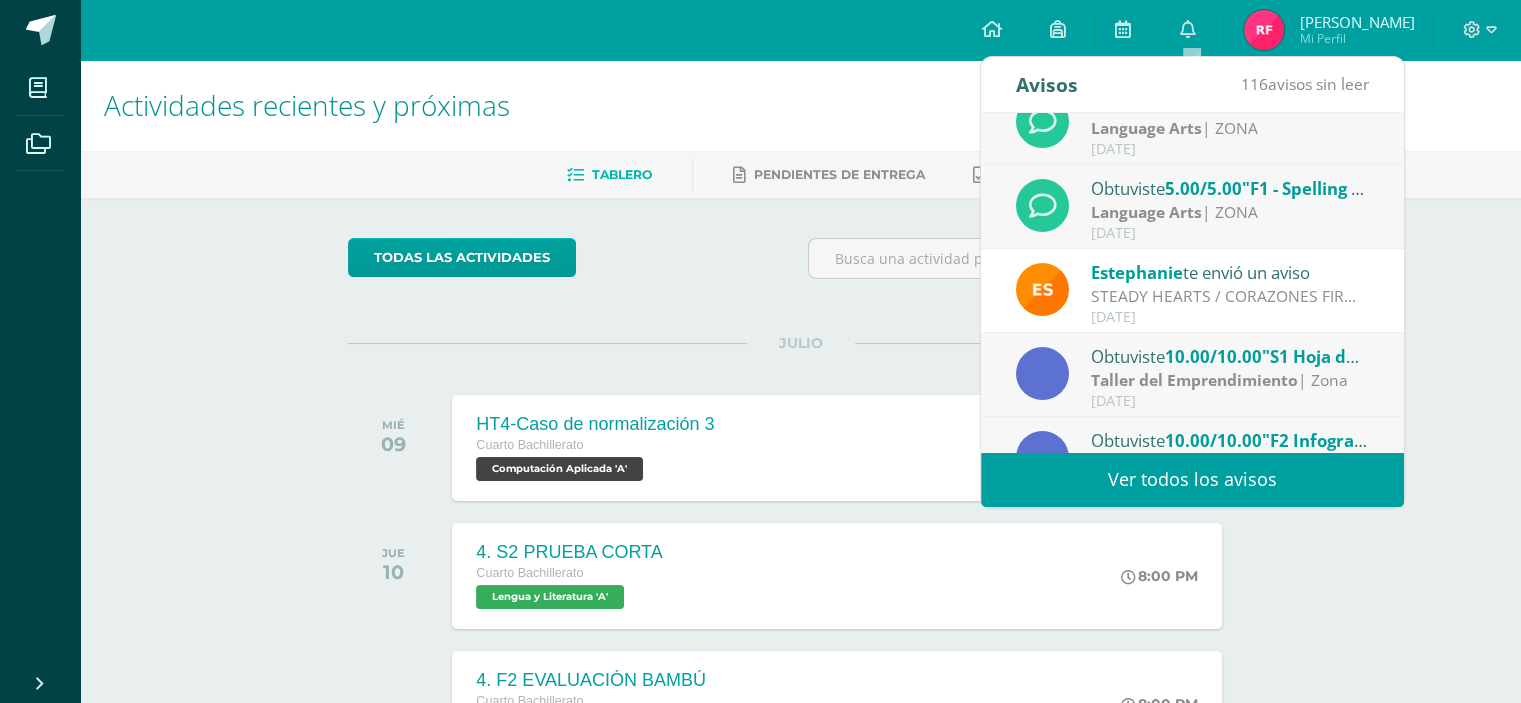 click on "todas las Actividades
No tienes actividades
Échale un vistazo a los demás períodos o  sal y disfruta del sol
JULIO
MIÉ
09
HT4-Caso de normalización 3
Cuarto Bachillerato
Computación Aplicada 'A'
11:00 PM" at bounding box center (800, 732) 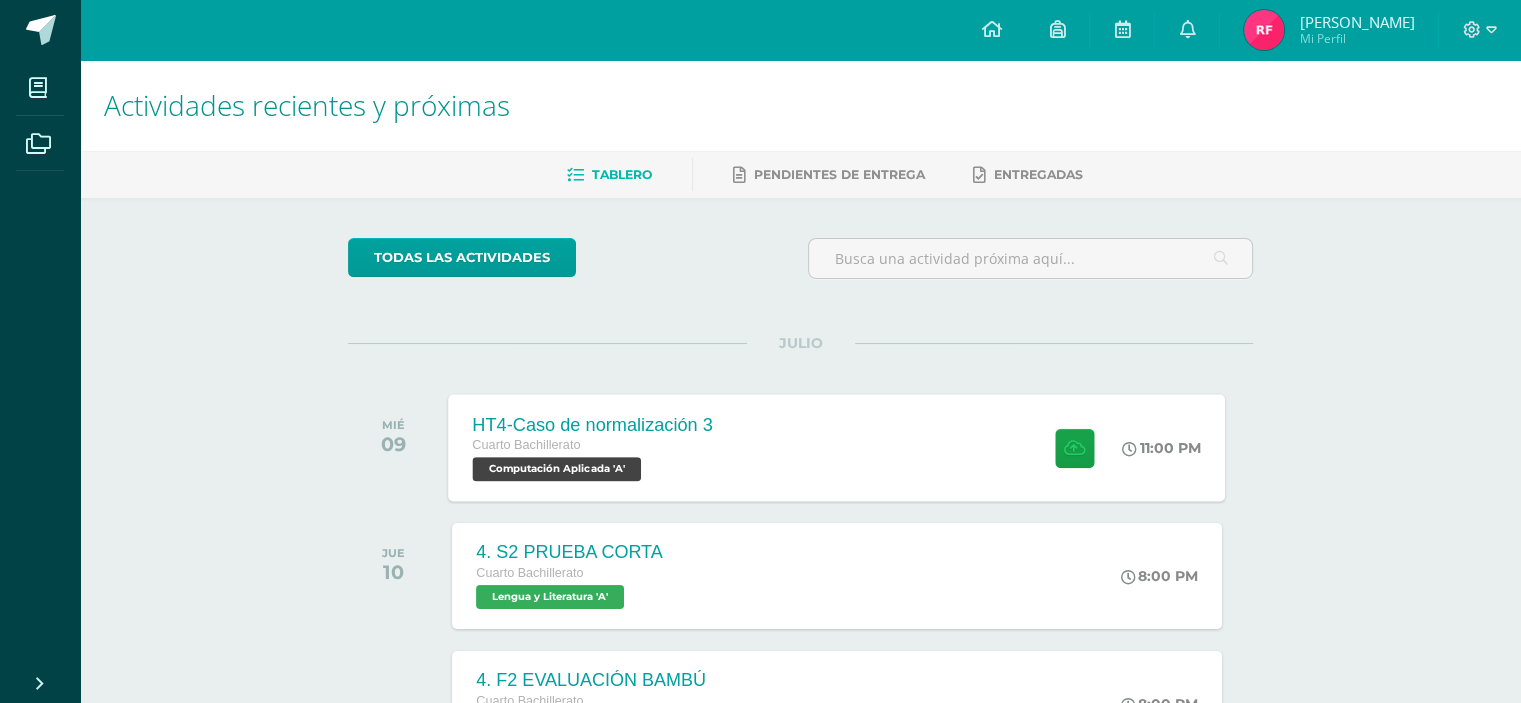 click on "HT4-Caso de normalización 3
Cuarto Bachillerato
Computación Aplicada 'A'" at bounding box center (593, 447) 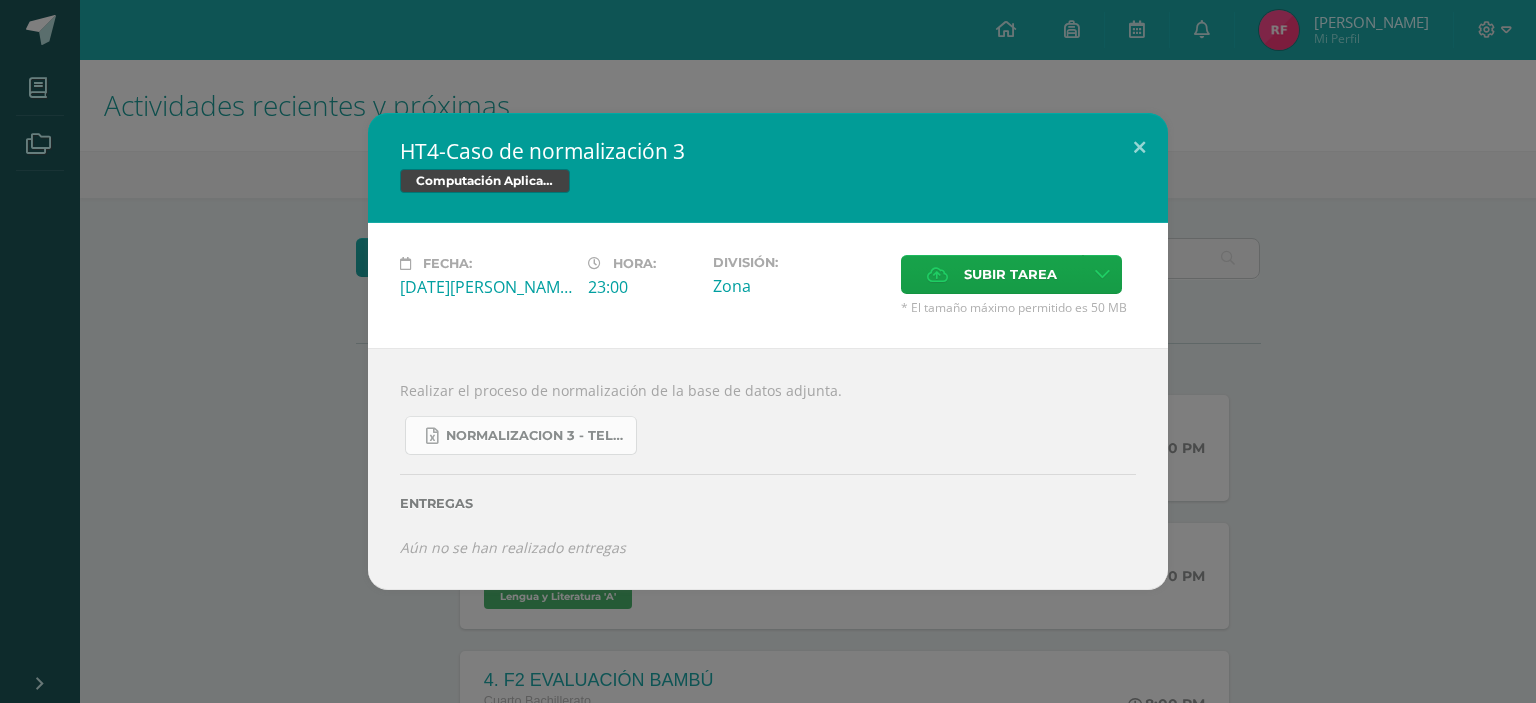 click on "NORMALIZACION 3 - TELEFONIA.xlsx" at bounding box center [536, 436] 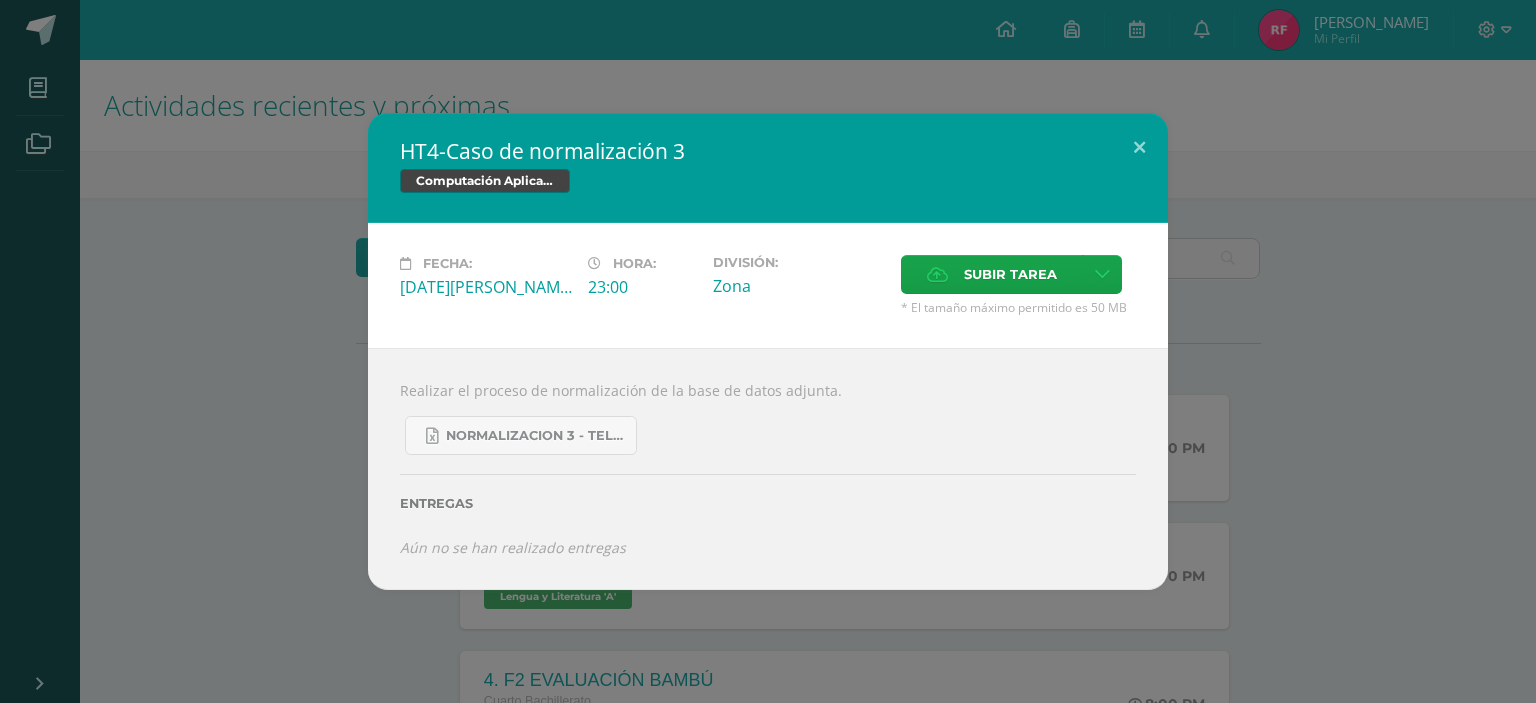 click on "HT4-Caso de normalización 3
Computación Aplicada
Fecha:
Miércoles 09 de Julio
Hora:
23:00
División:" at bounding box center [768, 351] 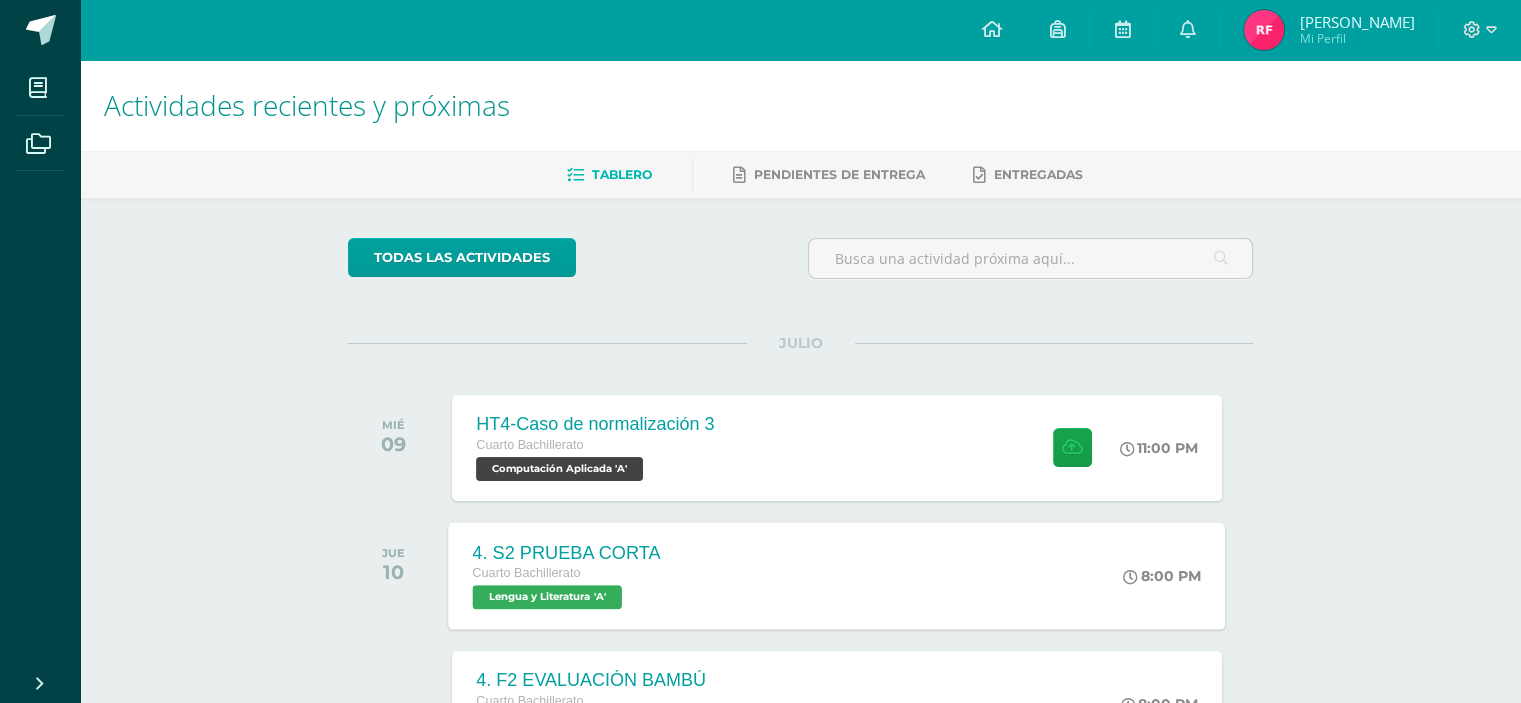 click on "4. S2 PRUEBA CORTA
Cuarto Bachillerato
Lengua y Literatura 'A'" at bounding box center (567, 575) 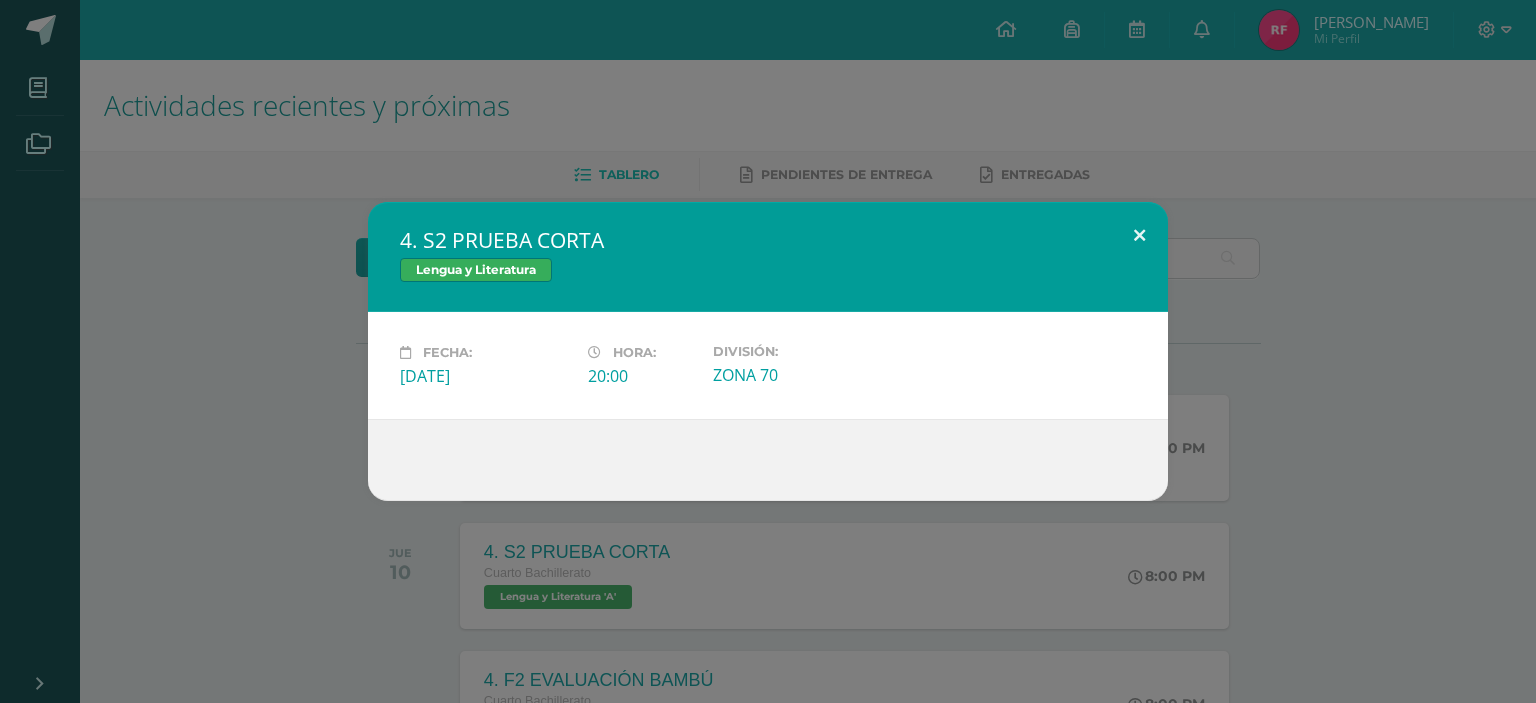 click at bounding box center [1139, 236] 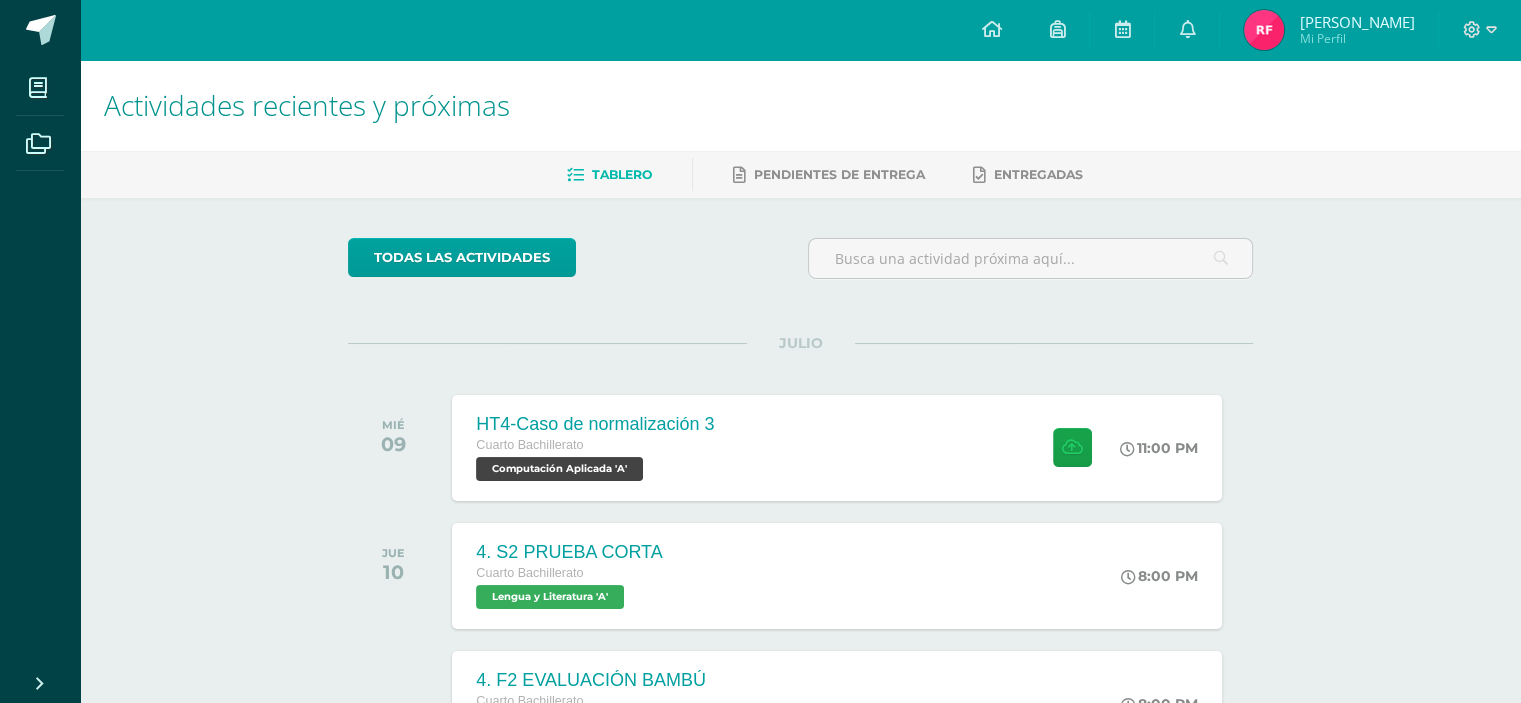 scroll, scrollTop: 500, scrollLeft: 0, axis: vertical 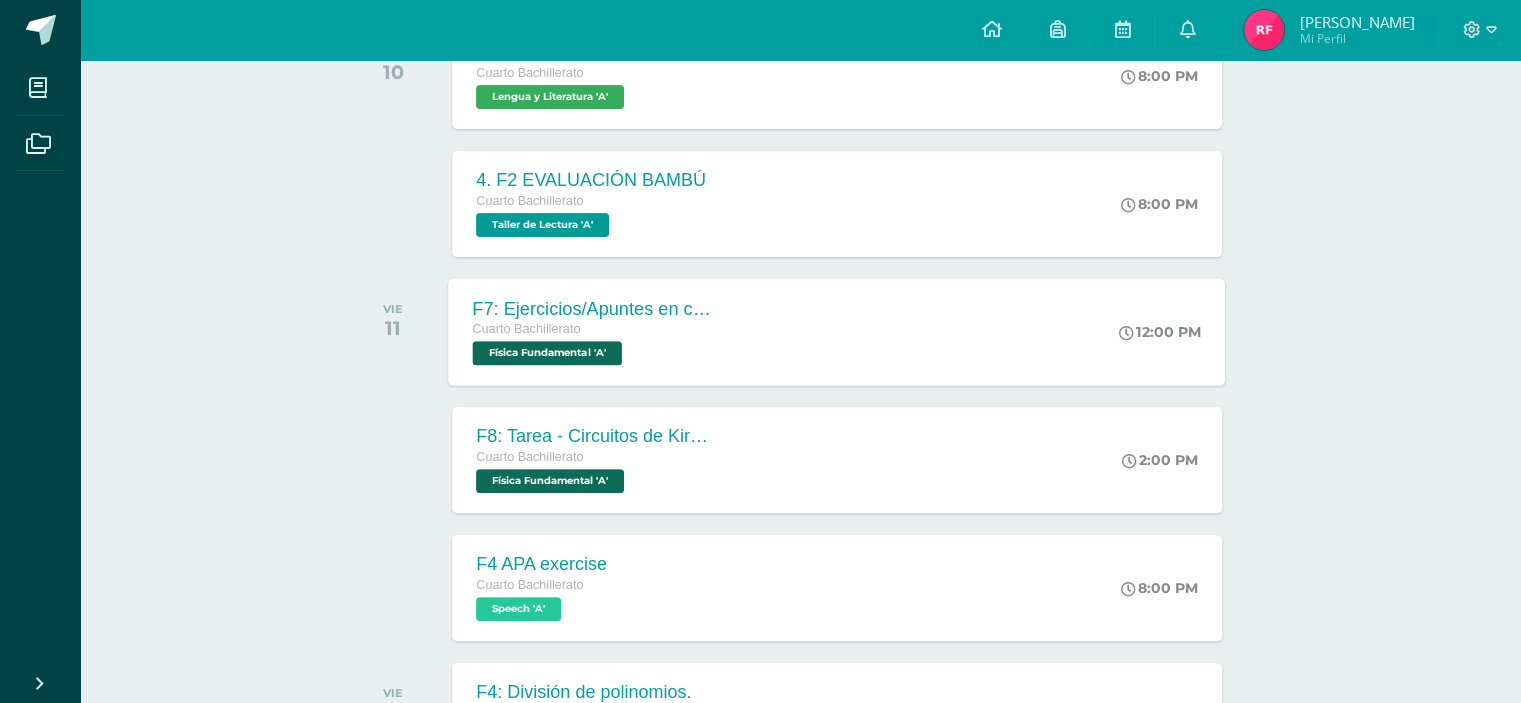 click on "F7: Ejercicios/Apuntes en clase.
Cuarto Bachillerato
Física Fundamental 'A'
12:00 PM
F7: Ejercicios/Apuntes en clase.
Física Fundamental
Cargando contenido" at bounding box center (837, 331) 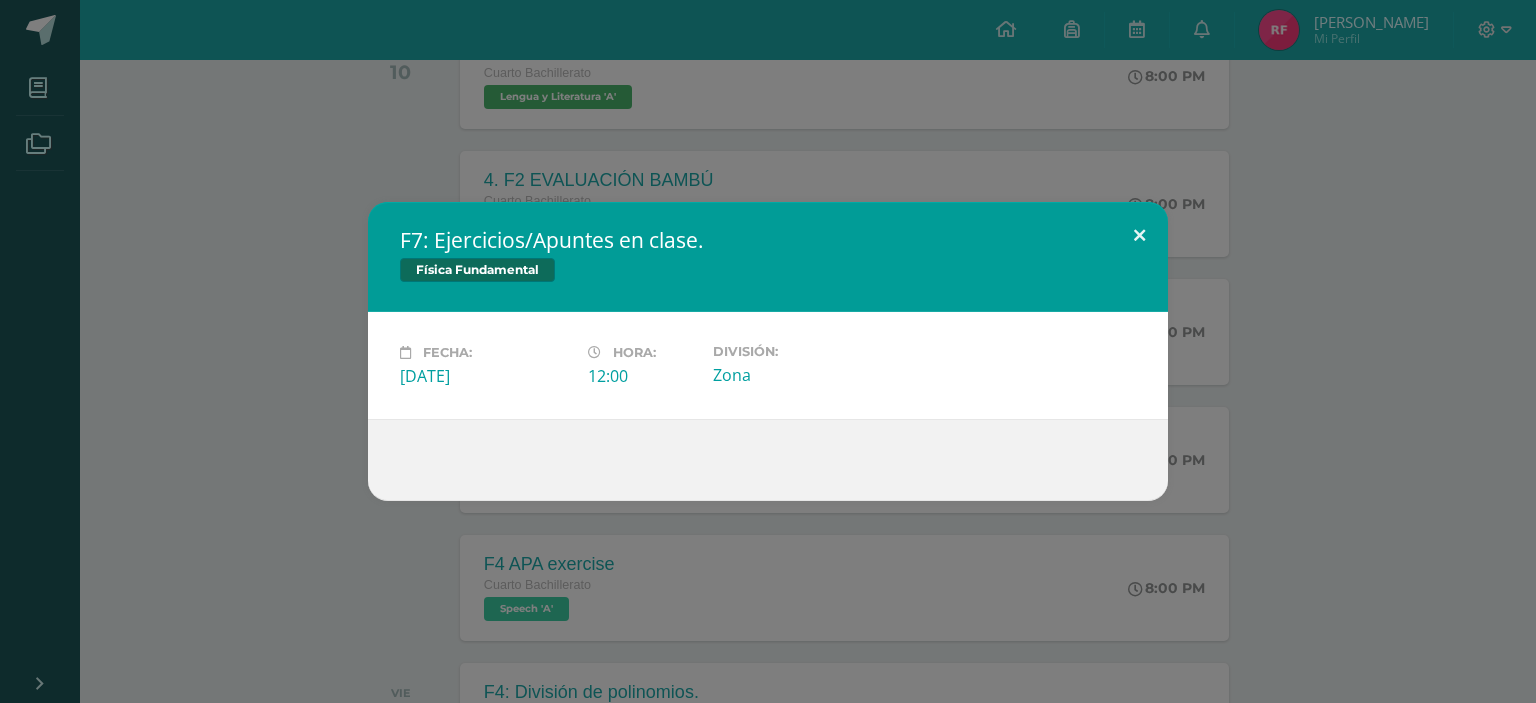 click at bounding box center [1139, 236] 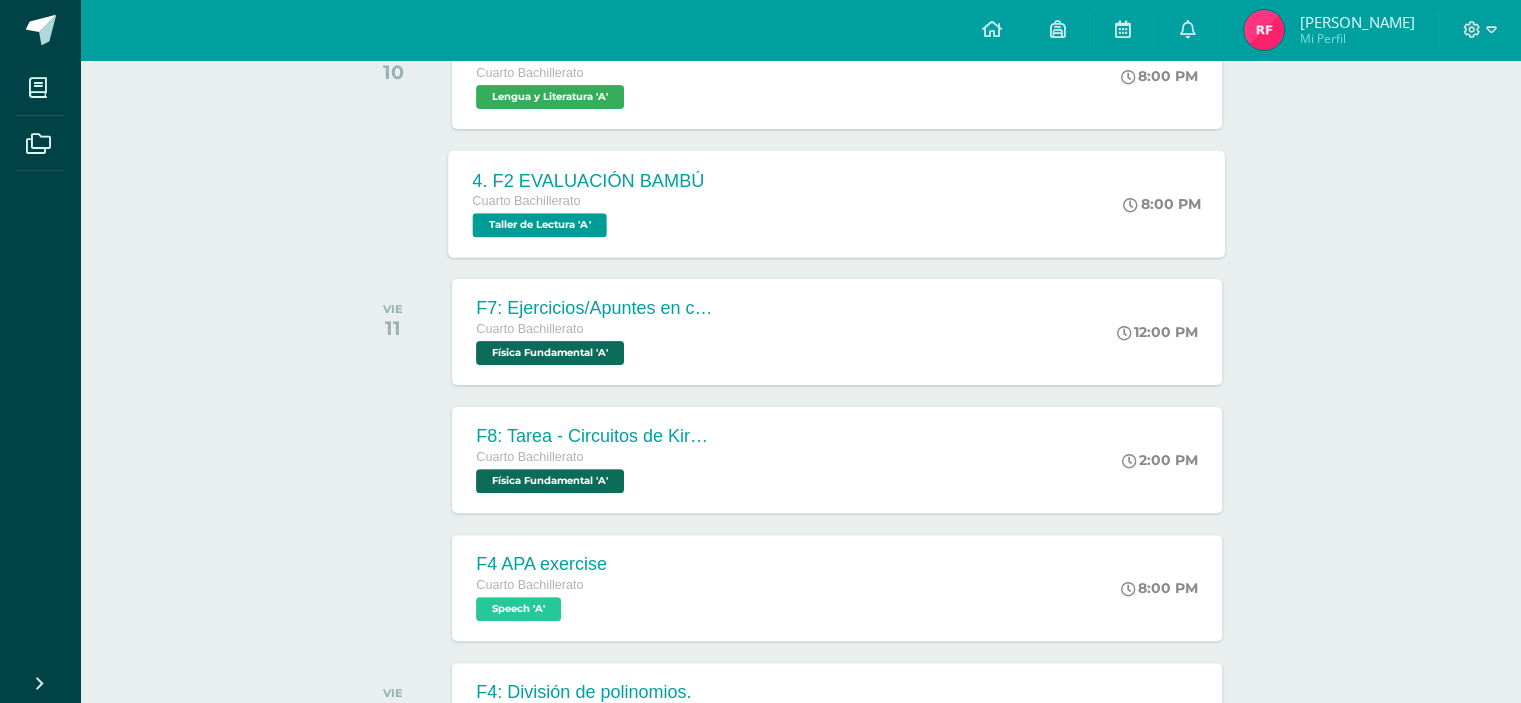 click on "4. F2 EVALUACIÓN BAMBÚ
Cuarto Bachillerato
Taller de Lectura 'A'
8:00 PM
4. F2 EVALUACIÓN BAMBÚ
Taller de Lectura
Cargando contenido" at bounding box center (837, 203) 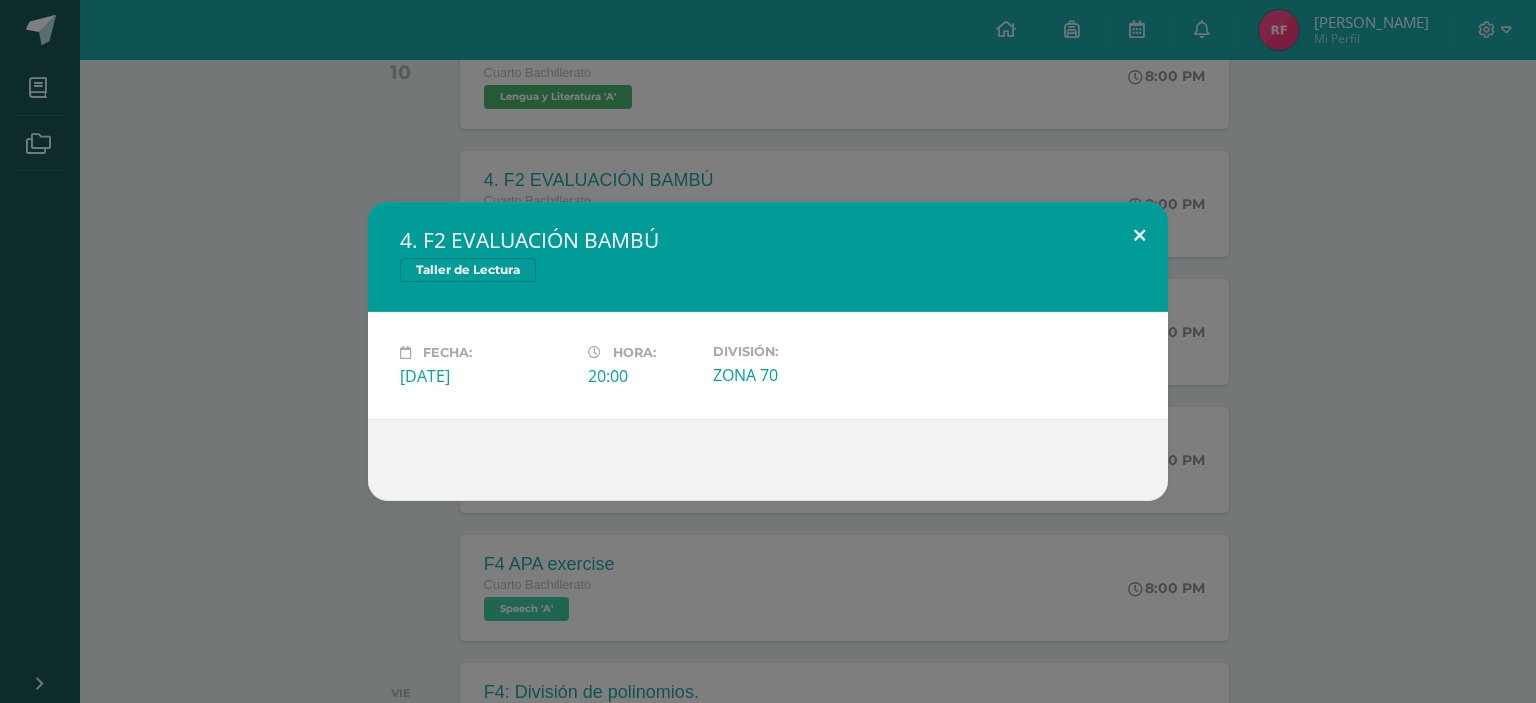 click at bounding box center [1139, 236] 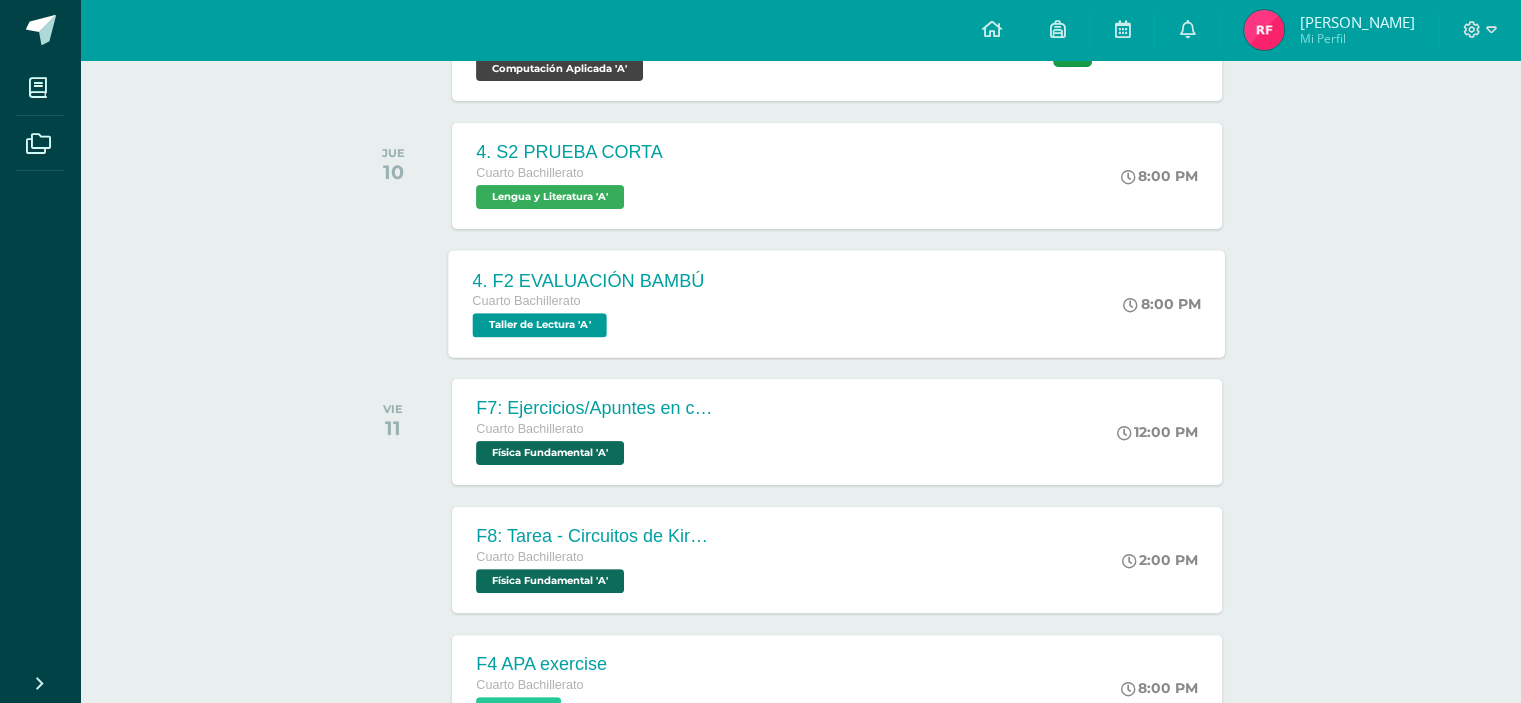 scroll, scrollTop: 200, scrollLeft: 0, axis: vertical 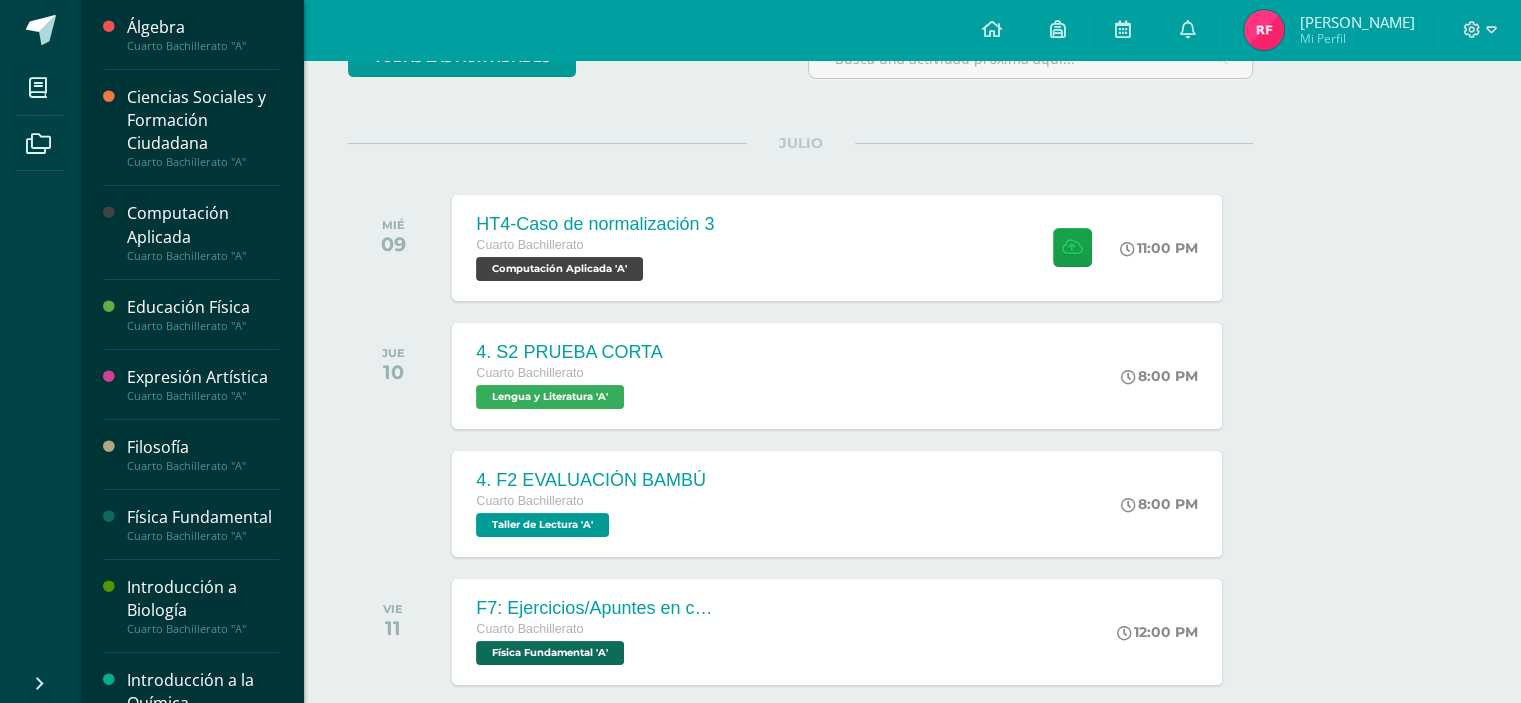 click on "Computación Aplicada" at bounding box center (203, 225) 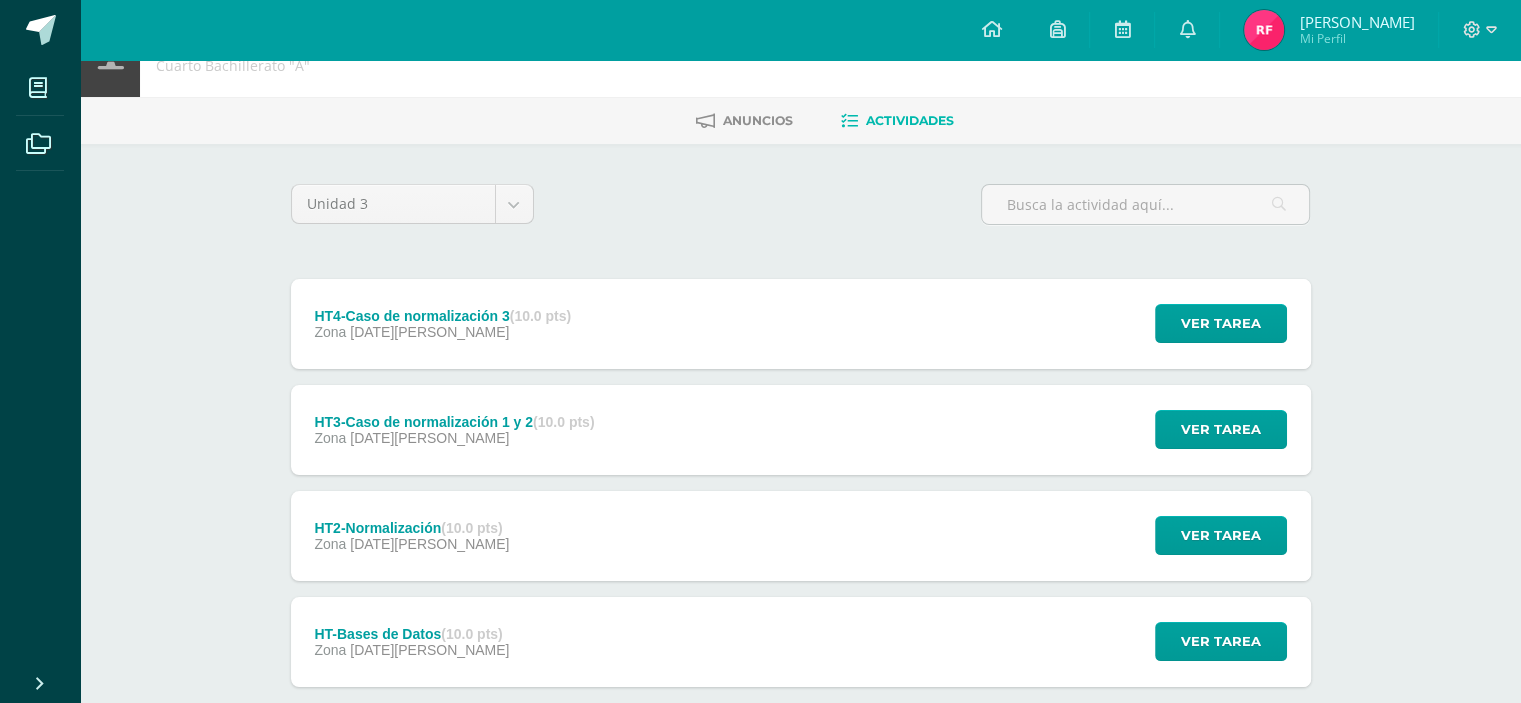 scroll, scrollTop: 100, scrollLeft: 0, axis: vertical 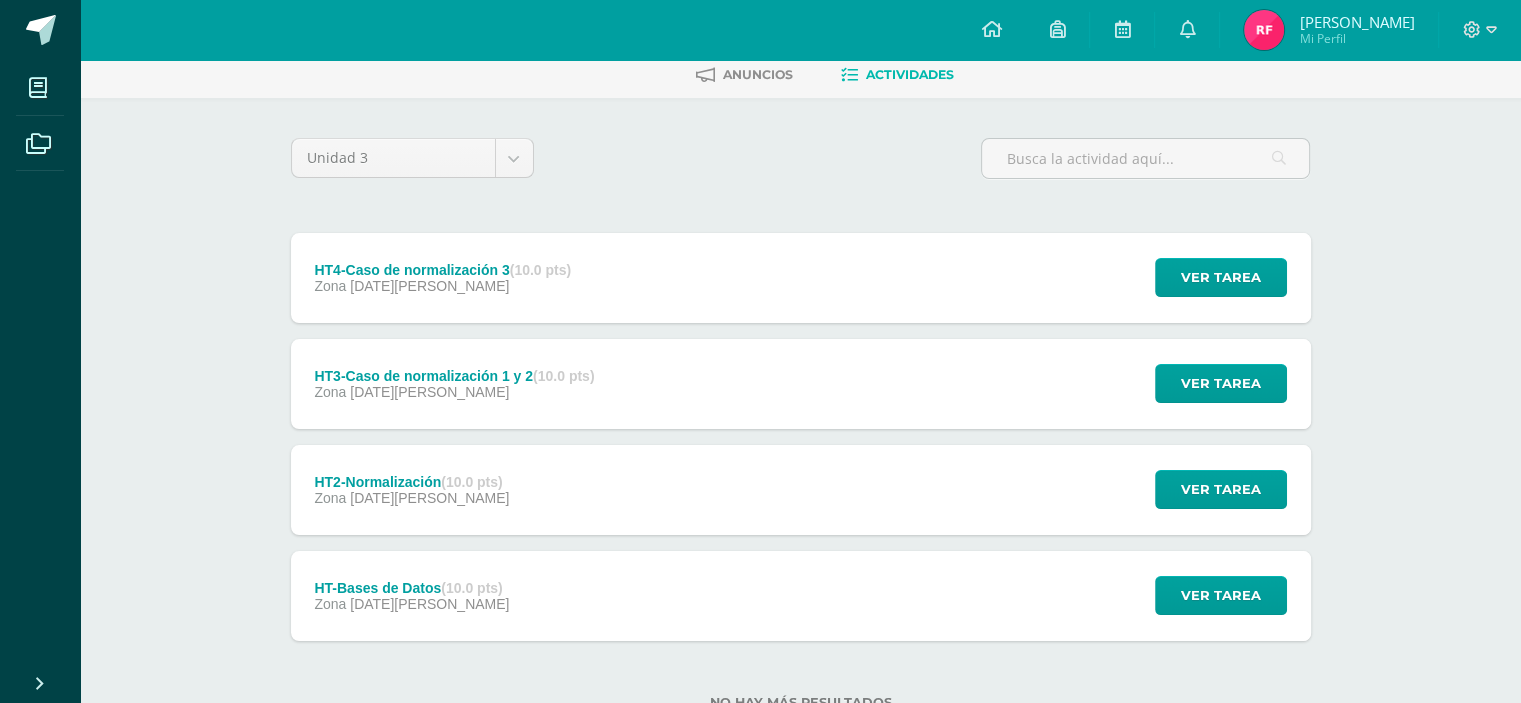 click on "HT3-Caso de normalización 1 y 2  (10.0 pts)
Zona
08 de Julio
Ver tarea
HT3-Caso de normalización 1 y 2
Computación Aplicada
Cargando contenido" at bounding box center (801, 384) 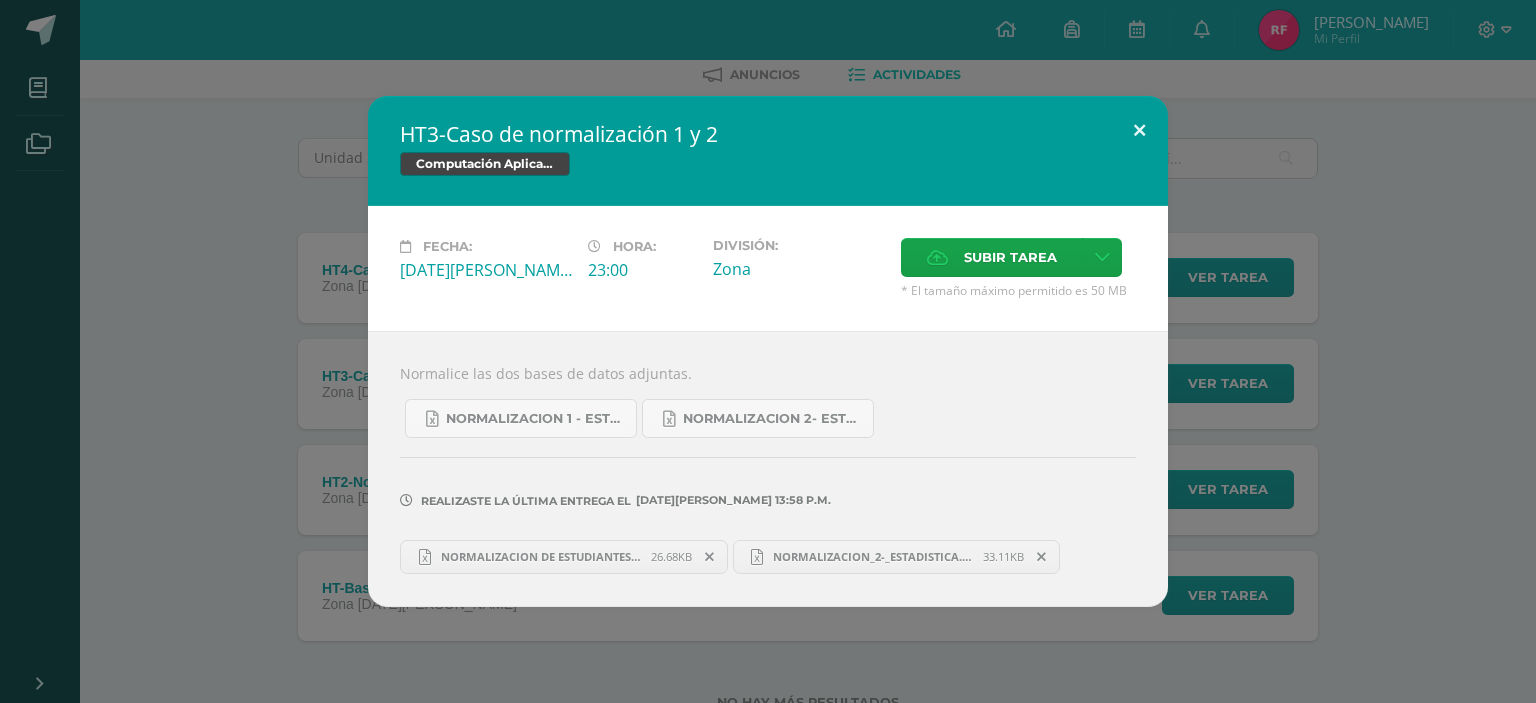 click at bounding box center [1139, 130] 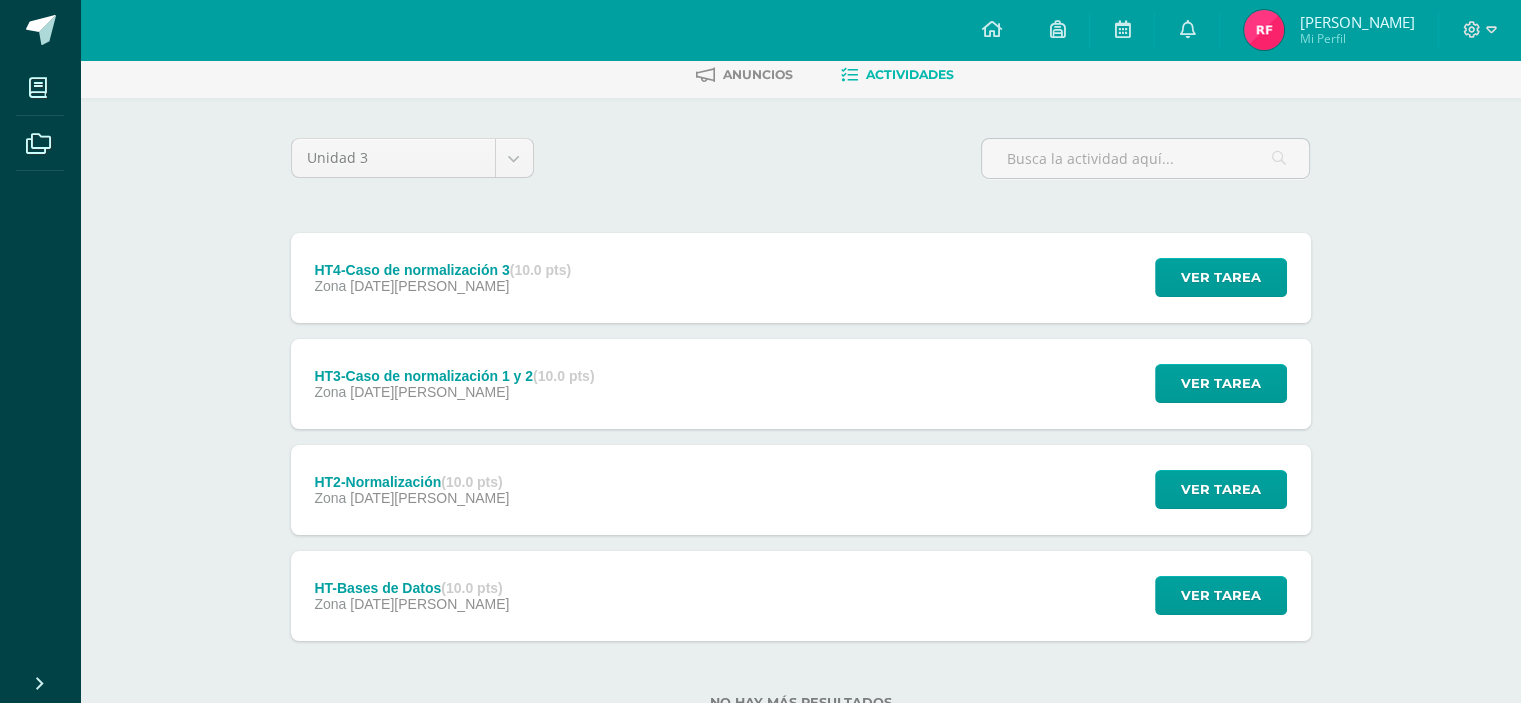 click on "HT2-Normalización  (10.0 pts)
Zona
07 de Julio
Ver tarea
HT2-Normalización
Computación Aplicada
Cargando contenido" at bounding box center (801, 490) 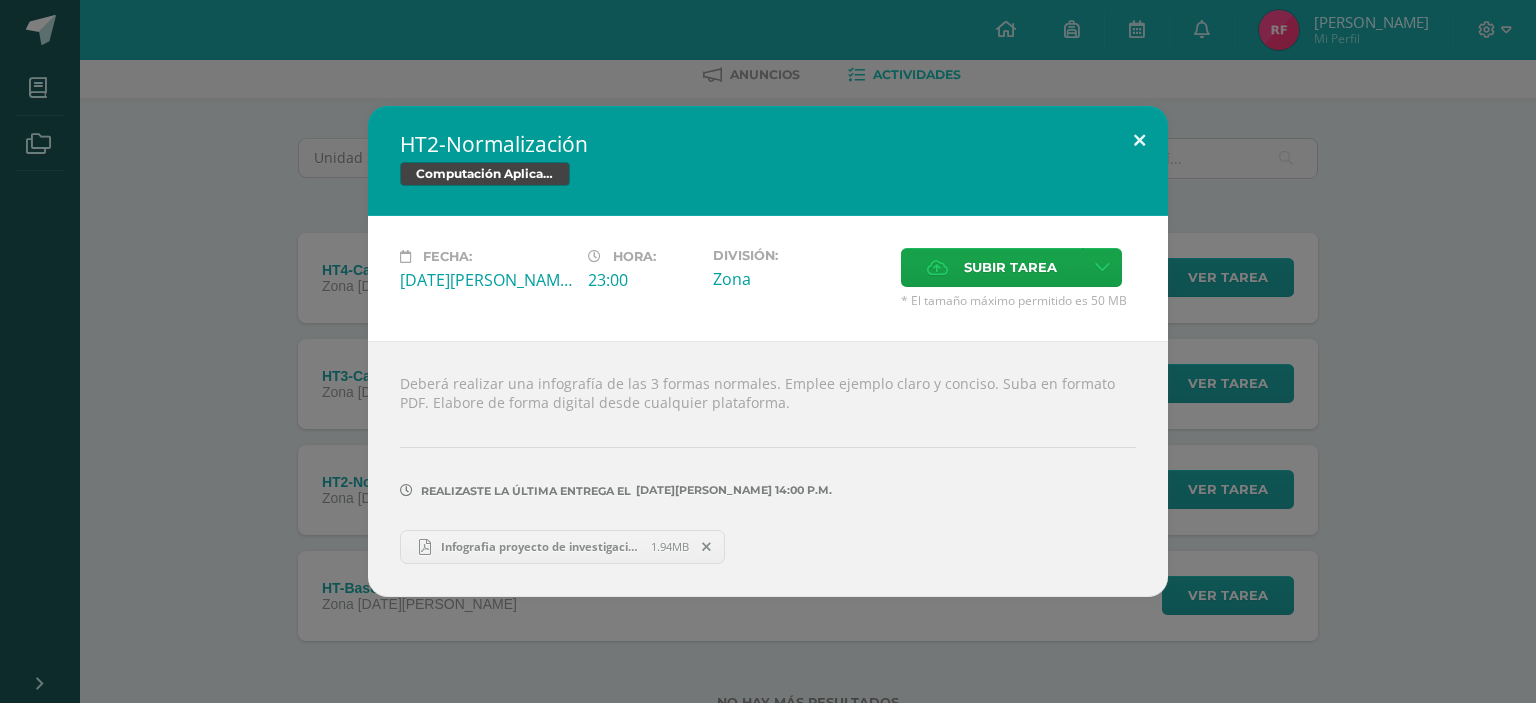click at bounding box center (1139, 140) 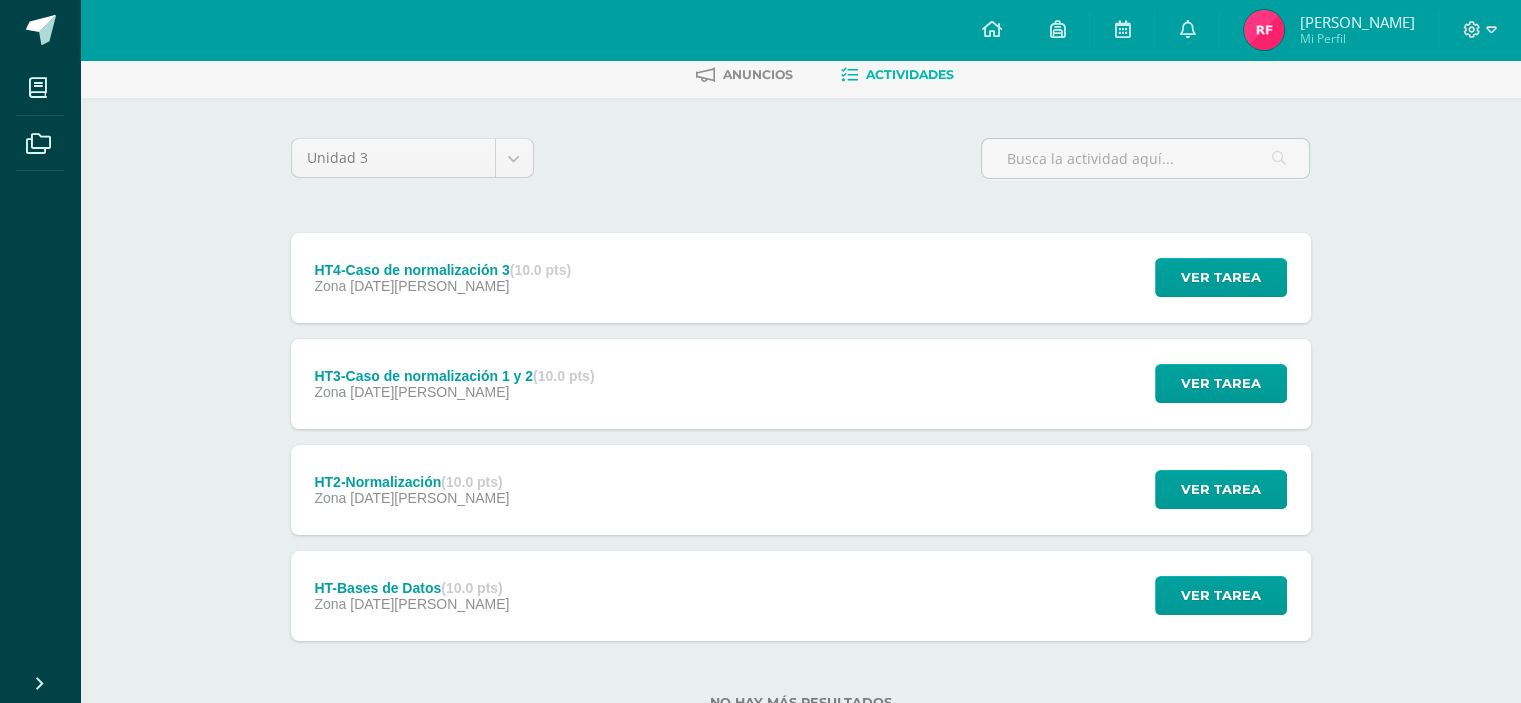 click on "HT-Bases de Datos  (10.0 pts)
Zona
03 de Julio
Ver tarea
HT-Bases de Datos
Computación Aplicada
Cargando contenido" at bounding box center [801, 596] 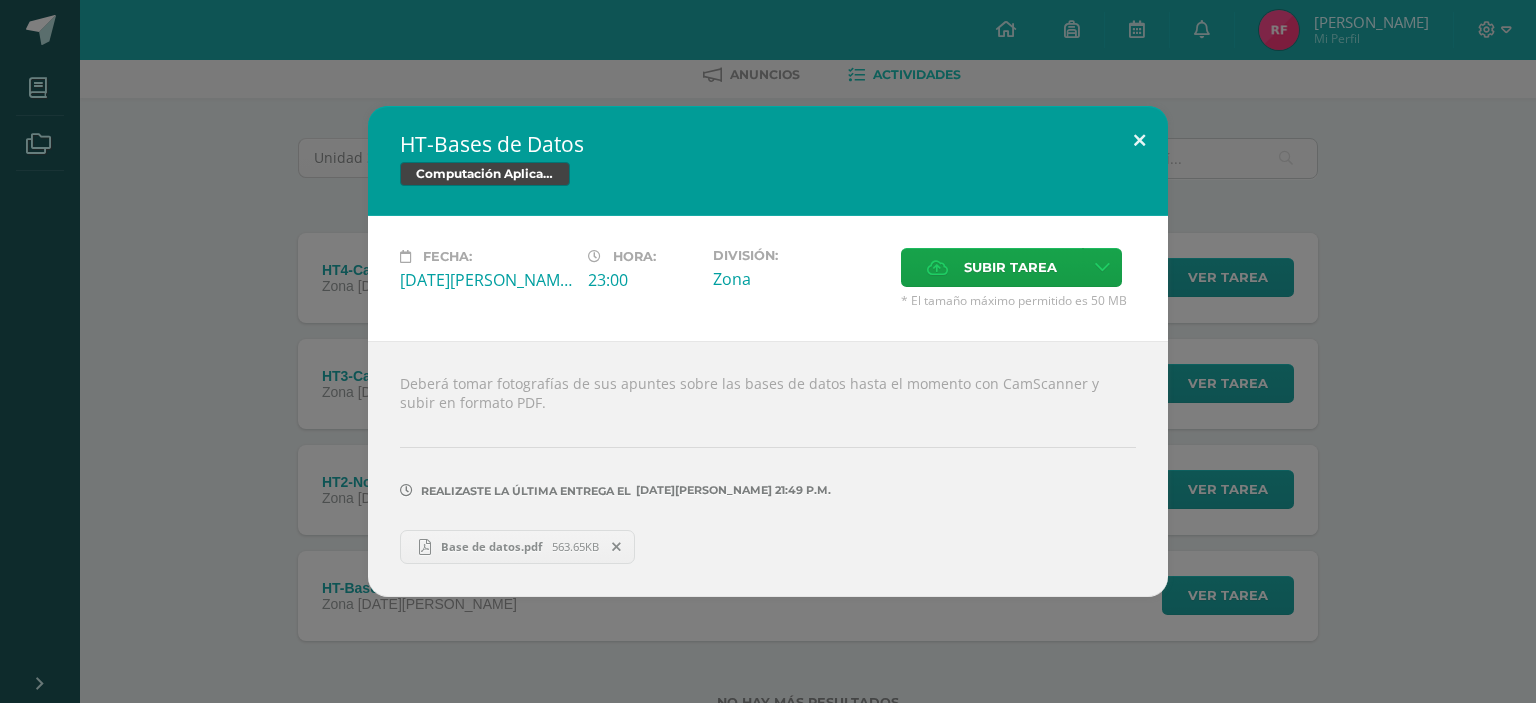 click at bounding box center (1139, 140) 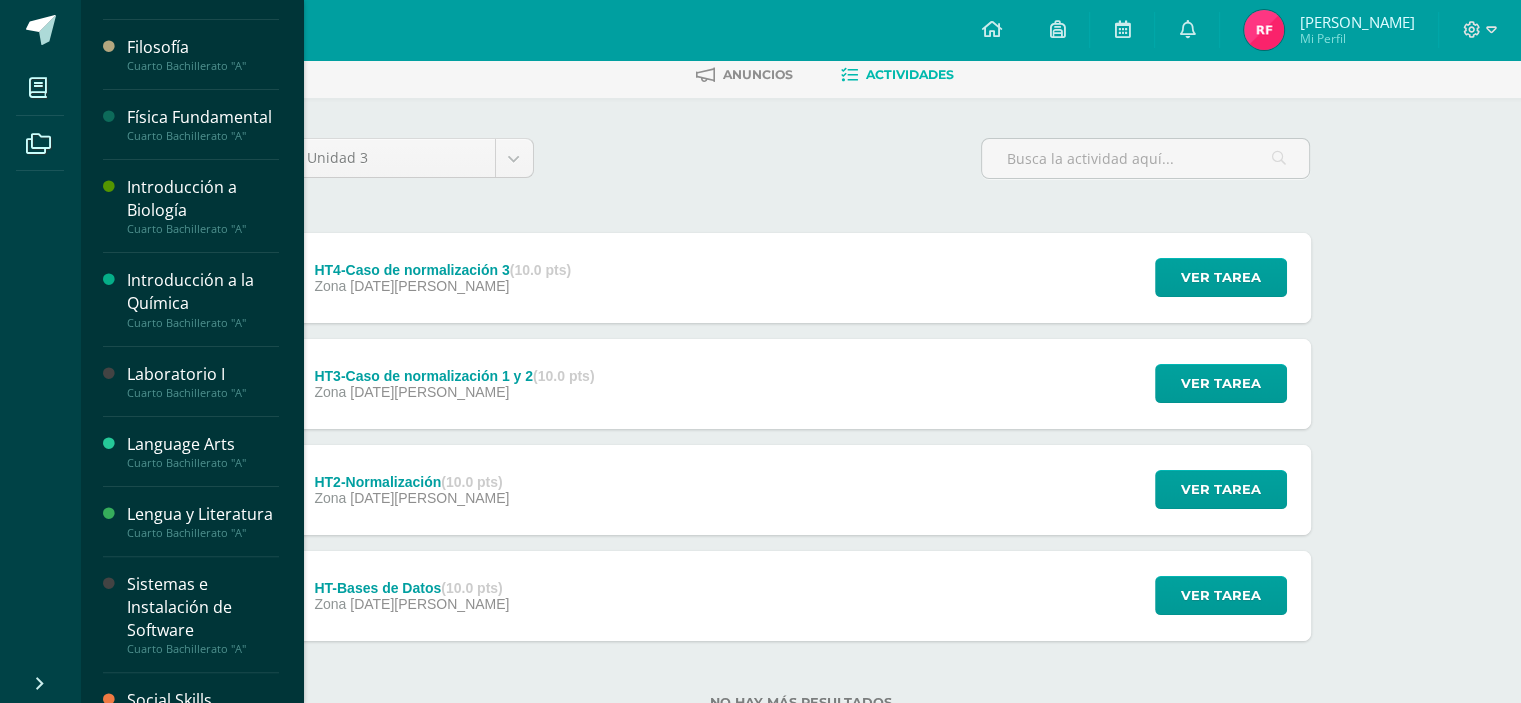 scroll, scrollTop: 500, scrollLeft: 0, axis: vertical 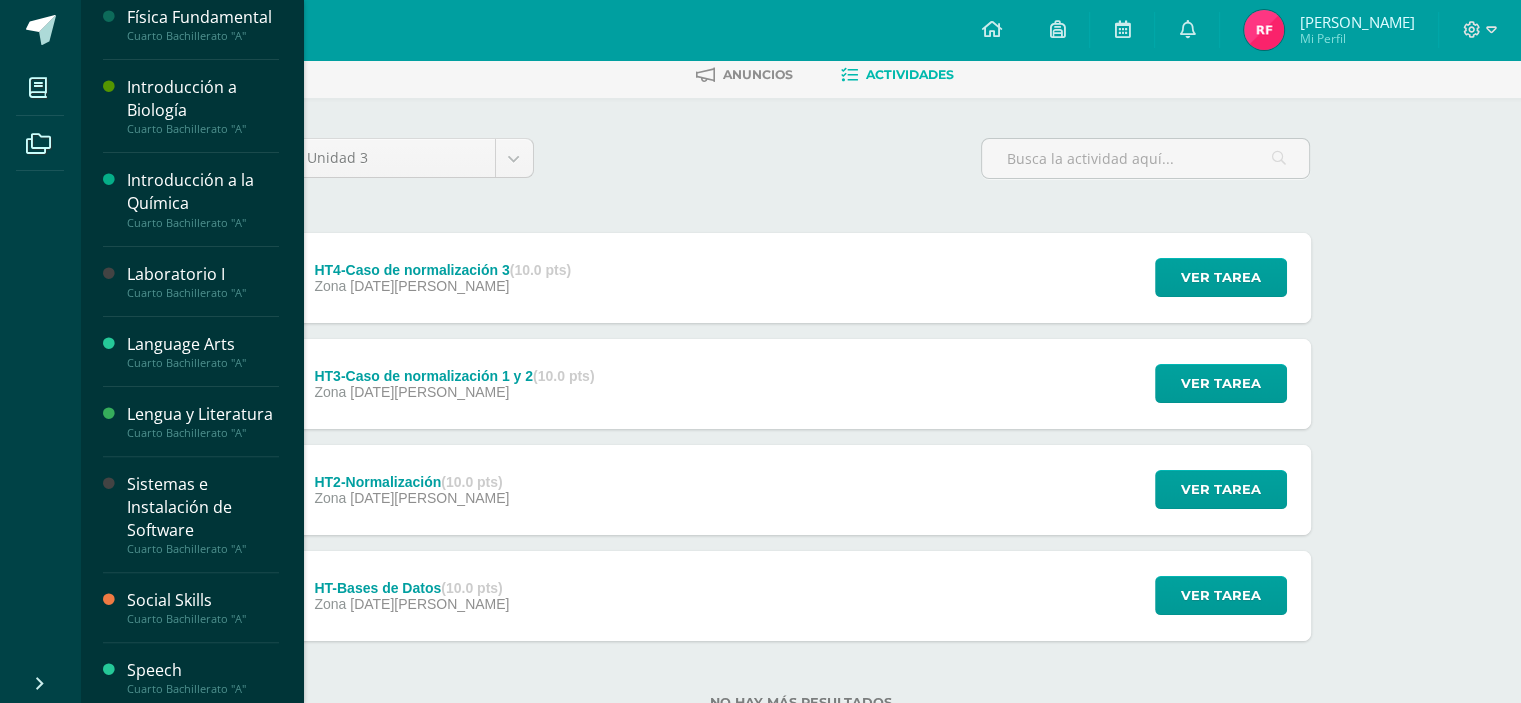 click on "Cuarto
Bachillerato
"A"" at bounding box center [203, 293] 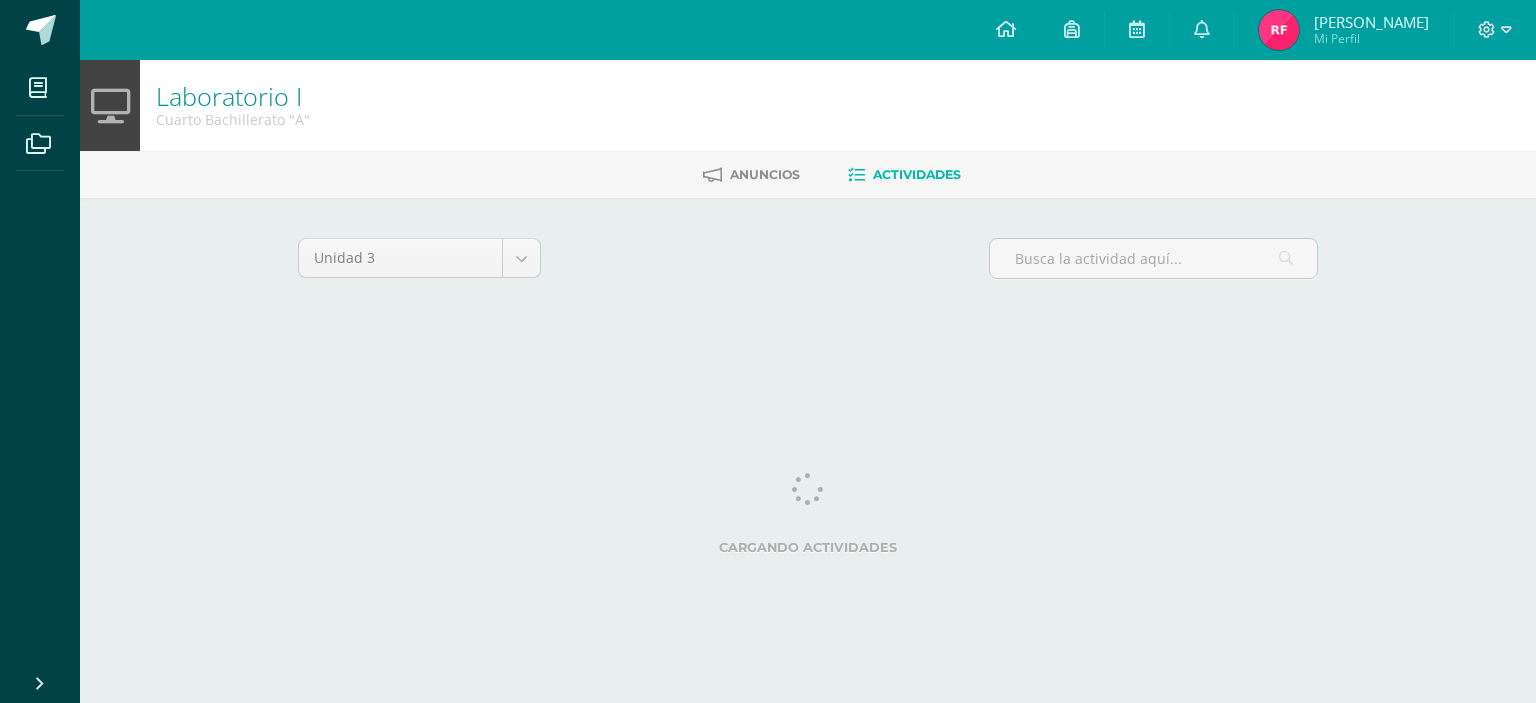 scroll, scrollTop: 0, scrollLeft: 0, axis: both 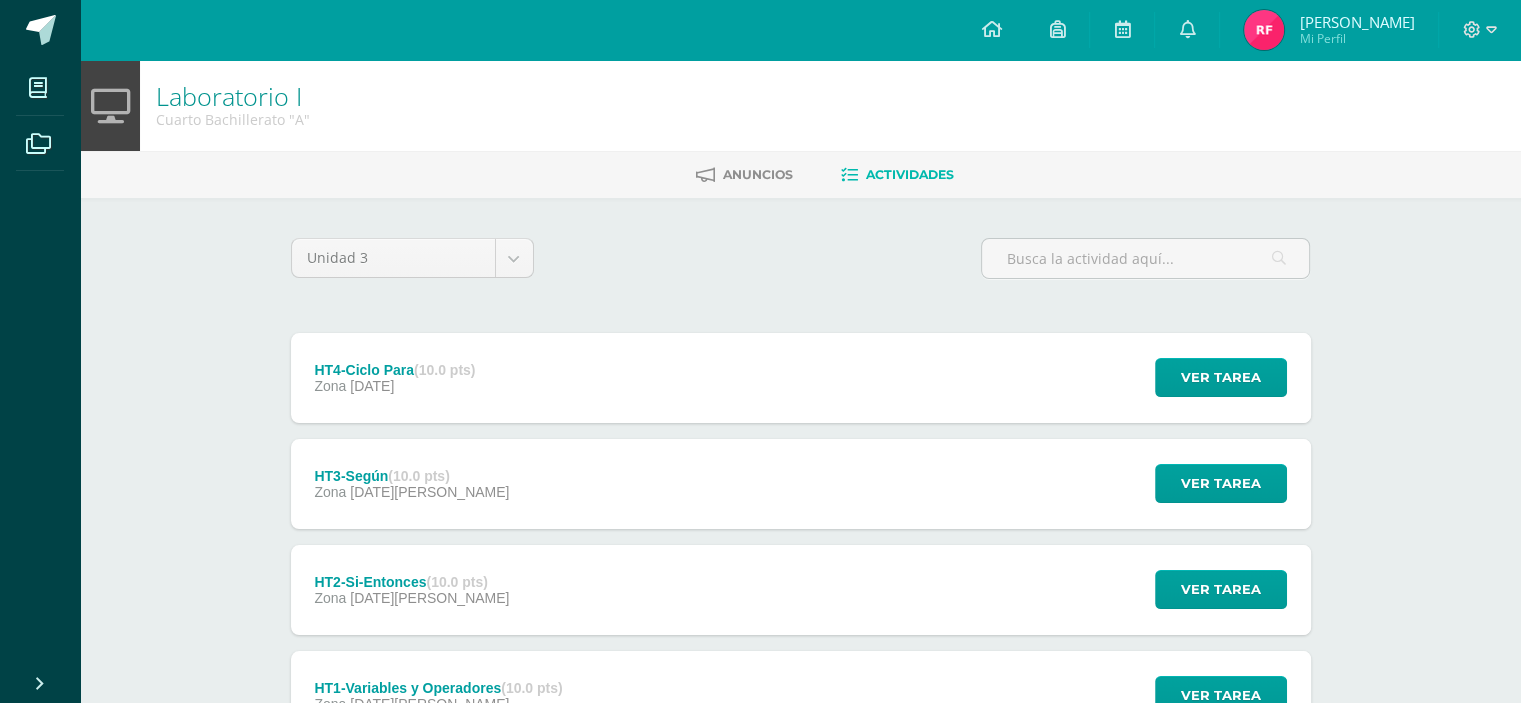 click on "HT4-Ciclo Para  (10.0 pts)
Zona
[DATE]
Ver tarea
HT4-Ciclo Para
Laboratorio I
Cargando contenido" at bounding box center [801, 378] 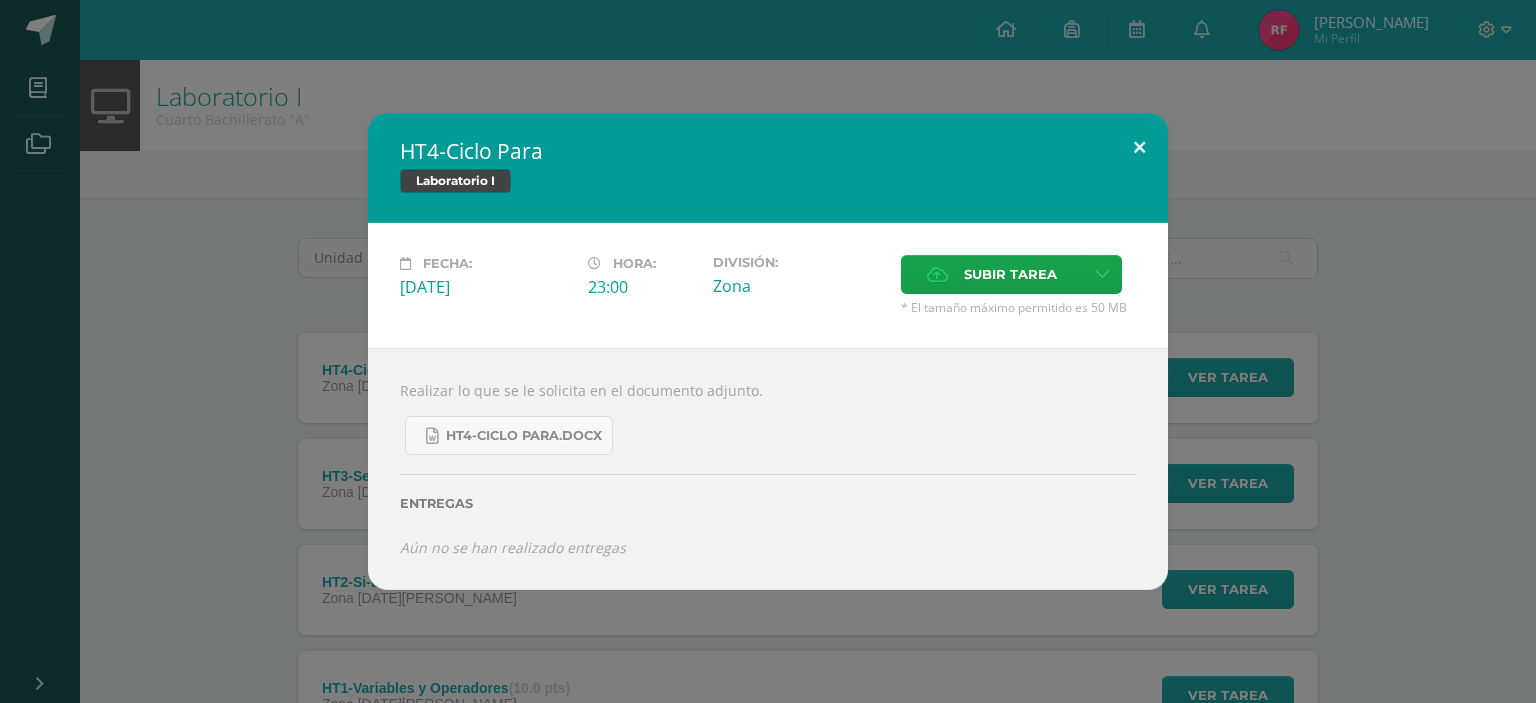 click at bounding box center (1139, 147) 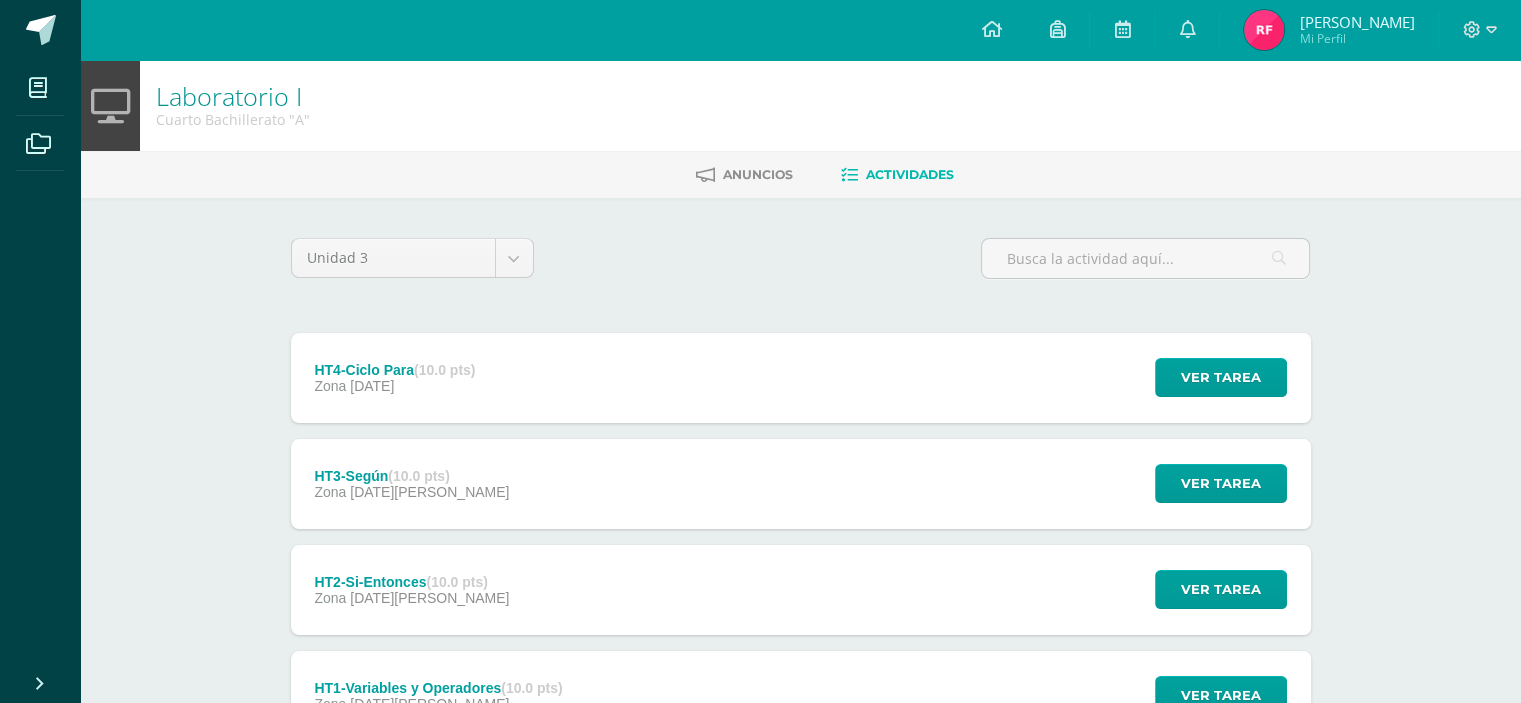 click on "HT3-Según  (10.0 pts)
Zona
[DATE][PERSON_NAME]
Ver tarea
HT3-Según
Laboratorio I
Cargando contenido" at bounding box center [801, 484] 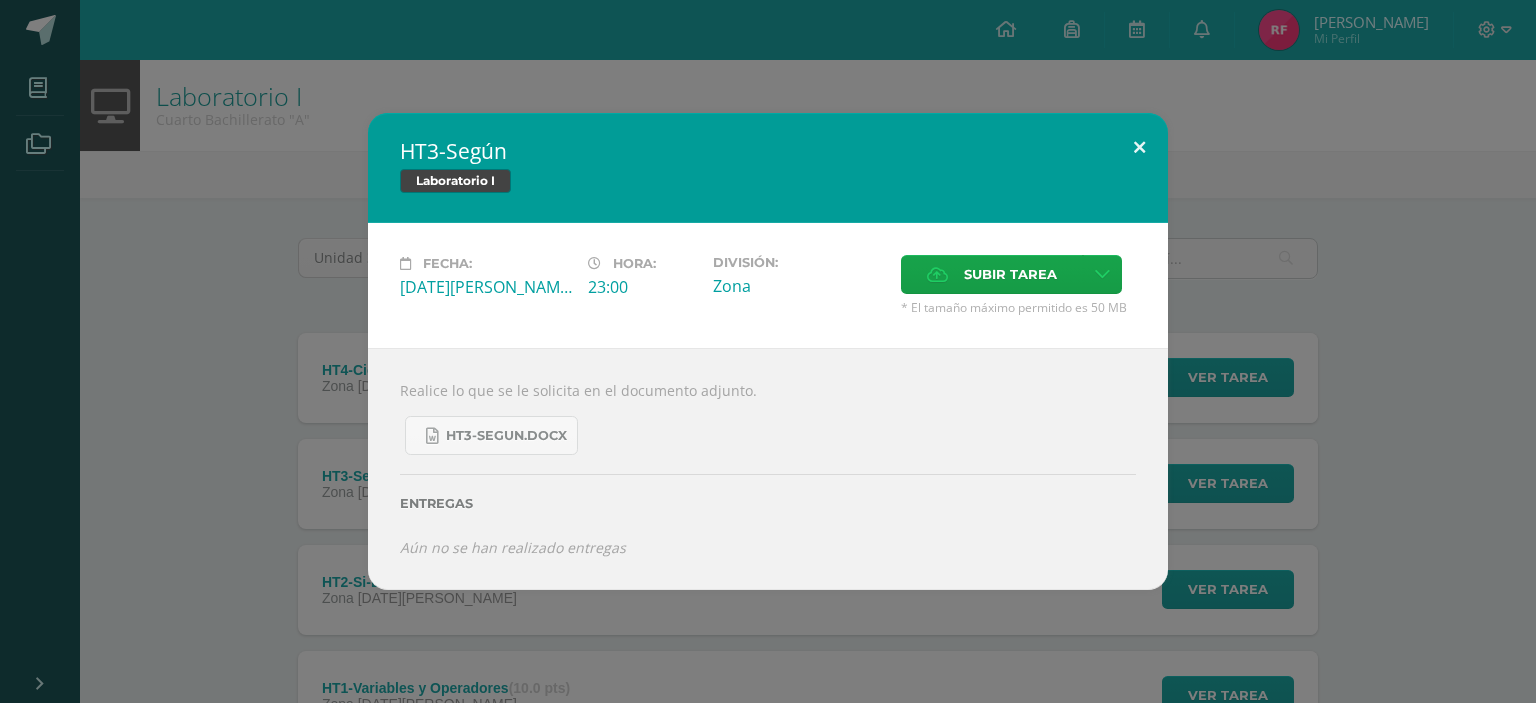 click at bounding box center (1139, 147) 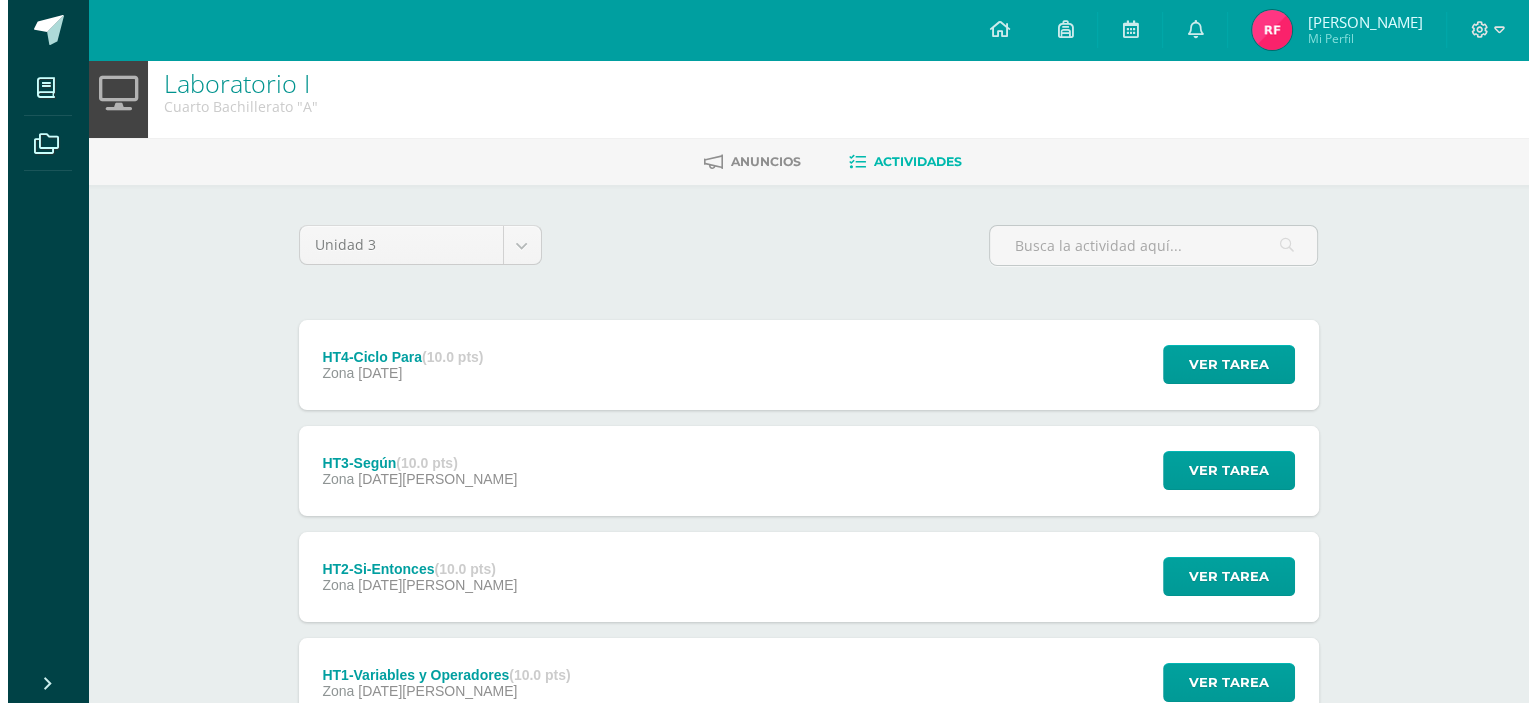 scroll, scrollTop: 100, scrollLeft: 0, axis: vertical 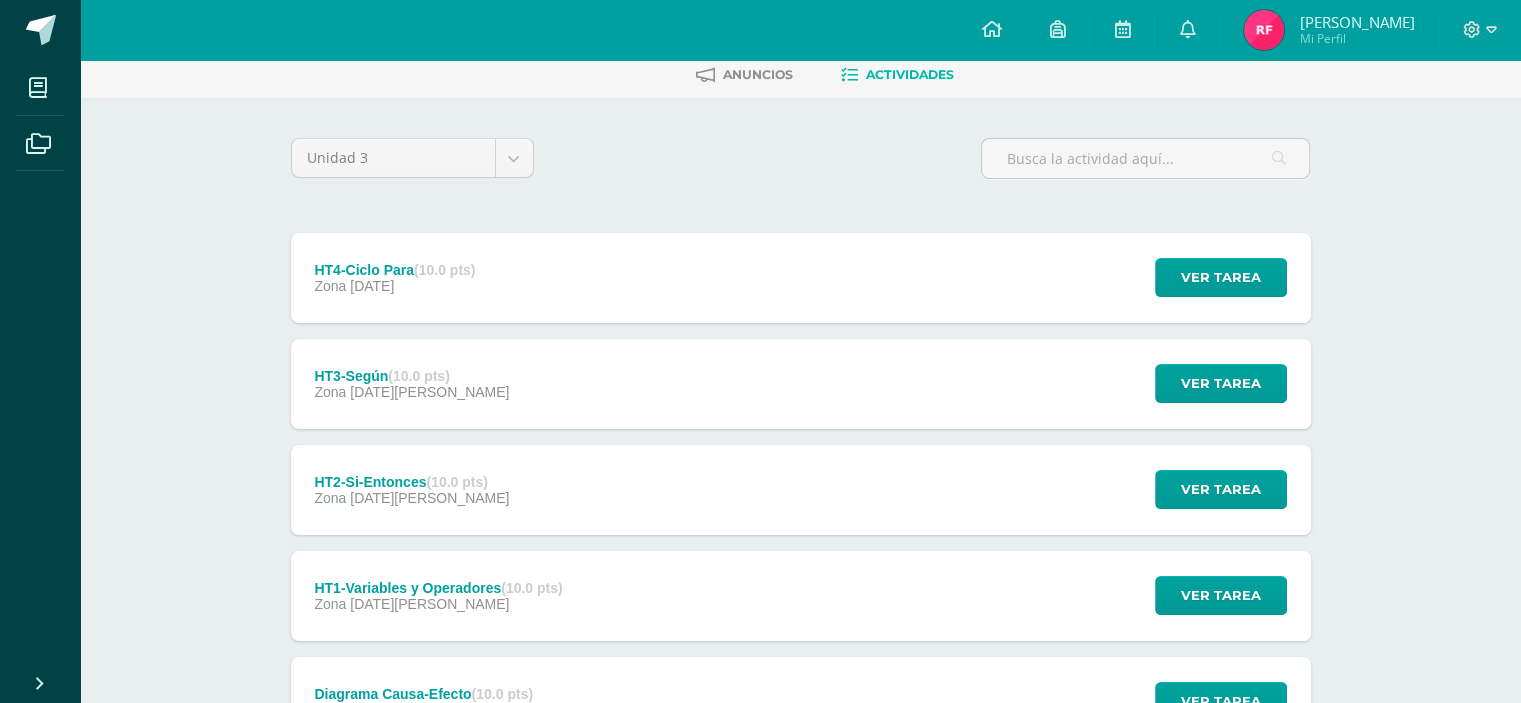 click on "HT2-Si-Entonces  (10.0 pts)
Zona
07 de Julio
Ver tarea
HT2-Si-Entonces
Laboratorio I
Cargando contenido" at bounding box center (801, 490) 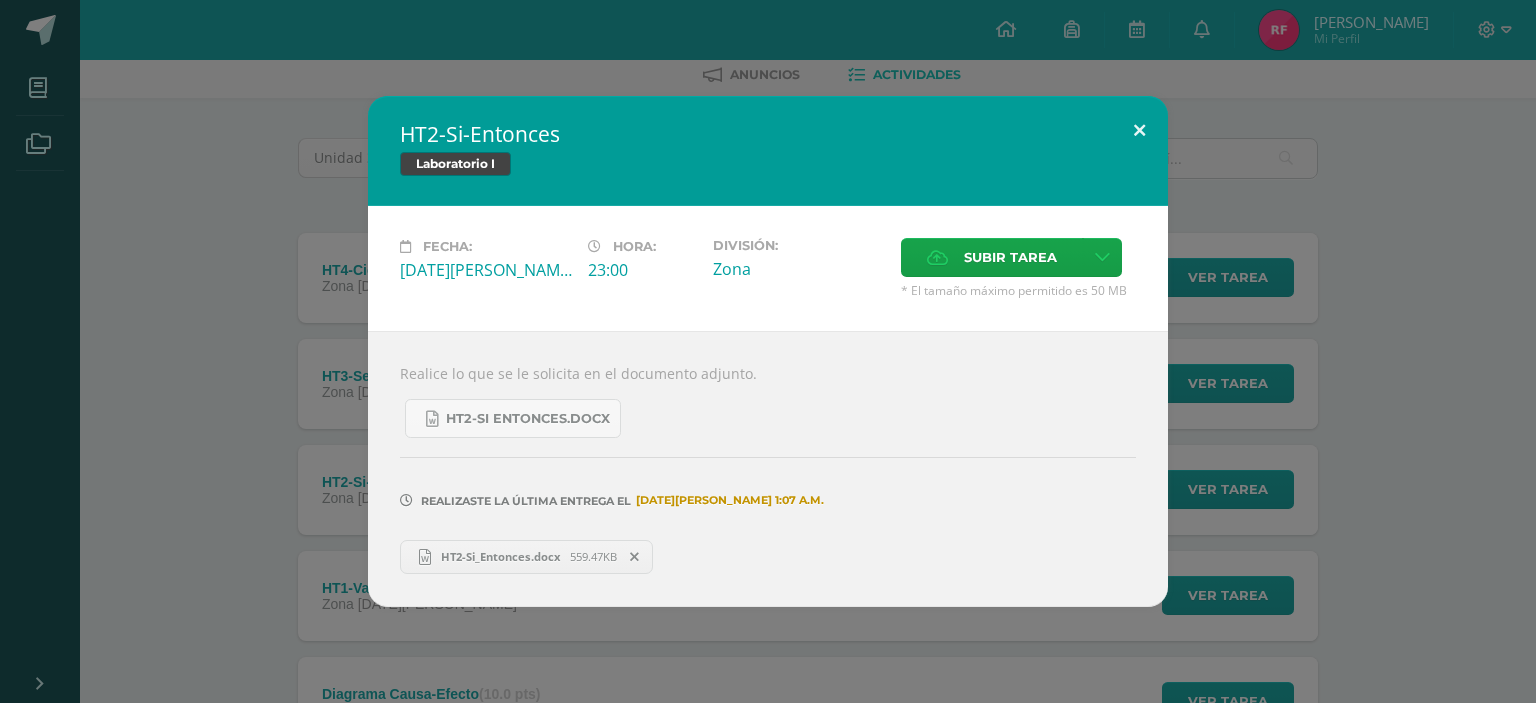 click at bounding box center (1139, 130) 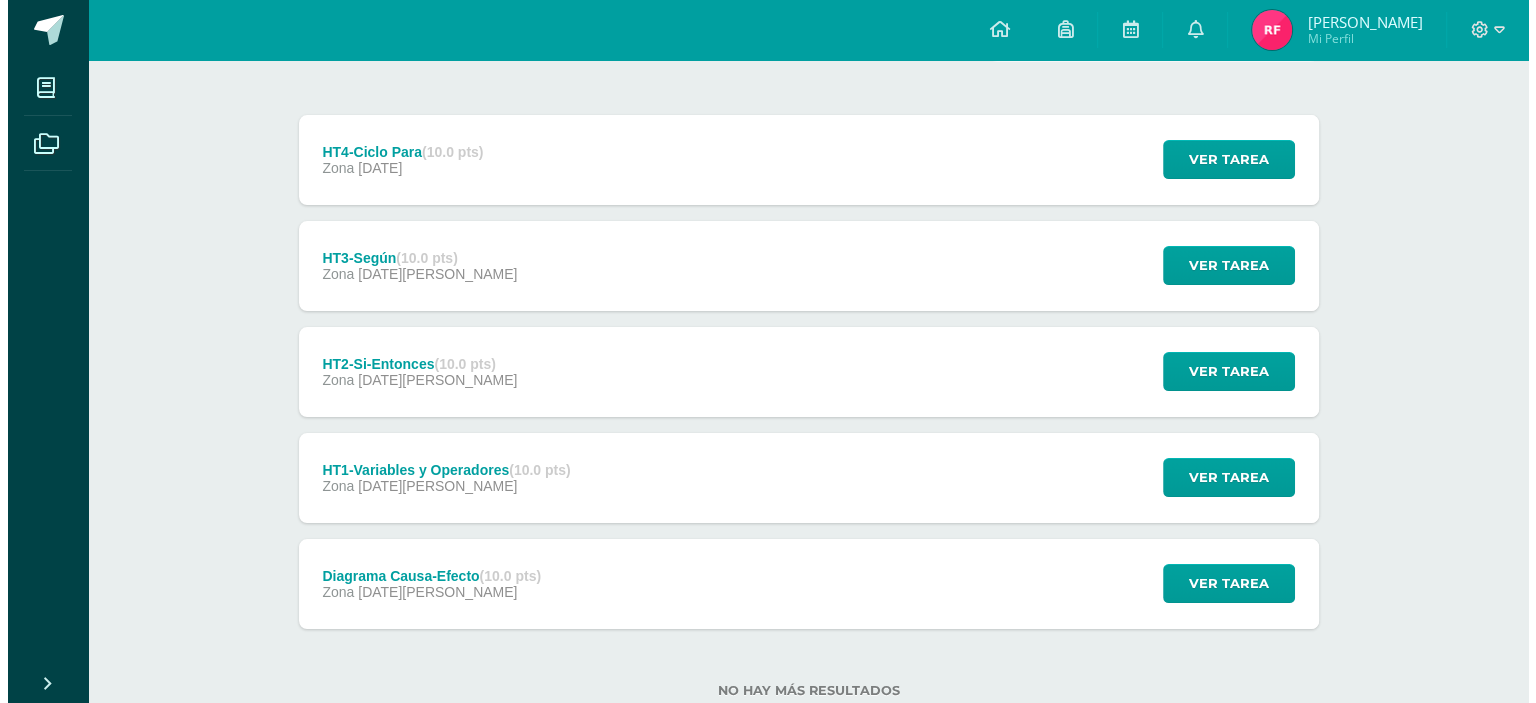 scroll, scrollTop: 276, scrollLeft: 0, axis: vertical 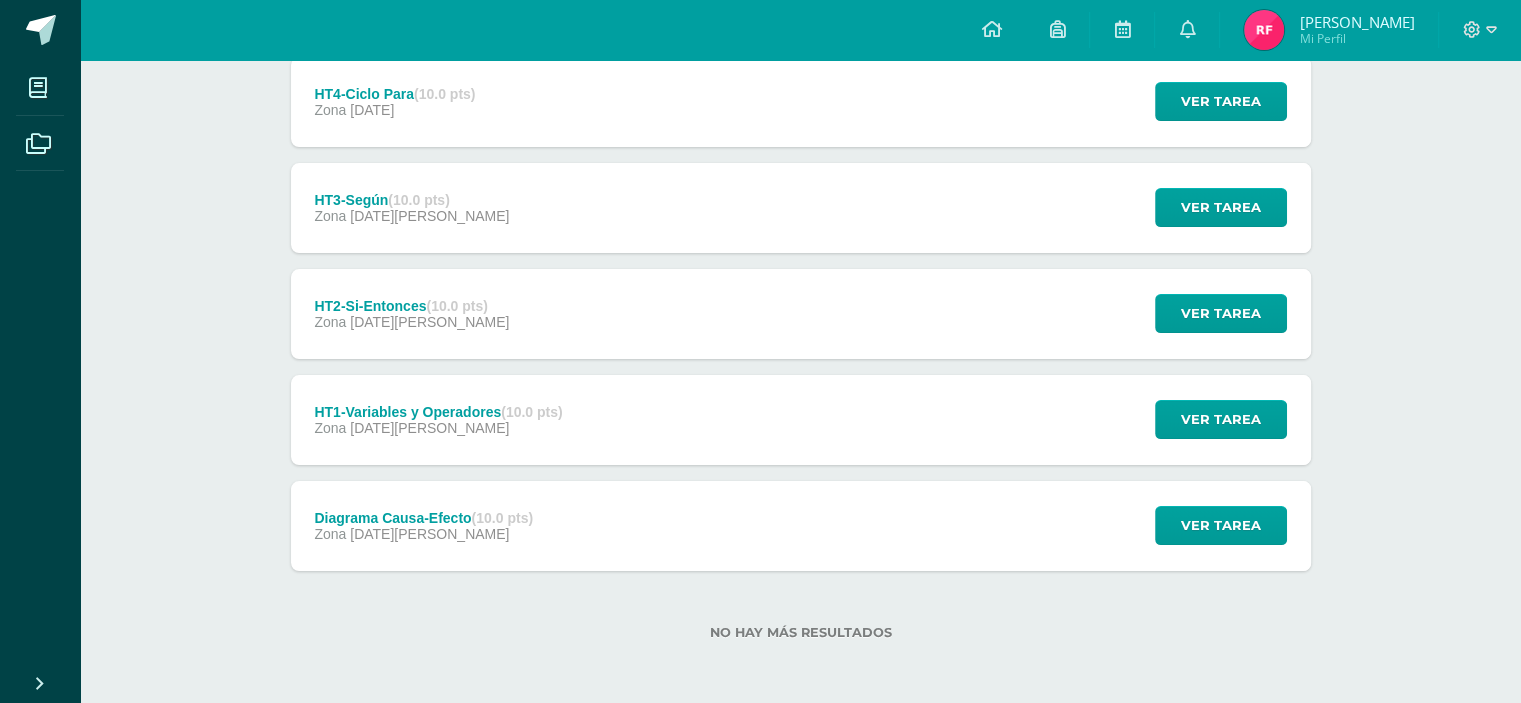 click on "HT1-Variables y Operadores  (10.0 pts)
Zona
04 de Julio
Ver tarea
HT1-Variables y Operadores
Laboratorio I
Cargando contenido" at bounding box center (801, 420) 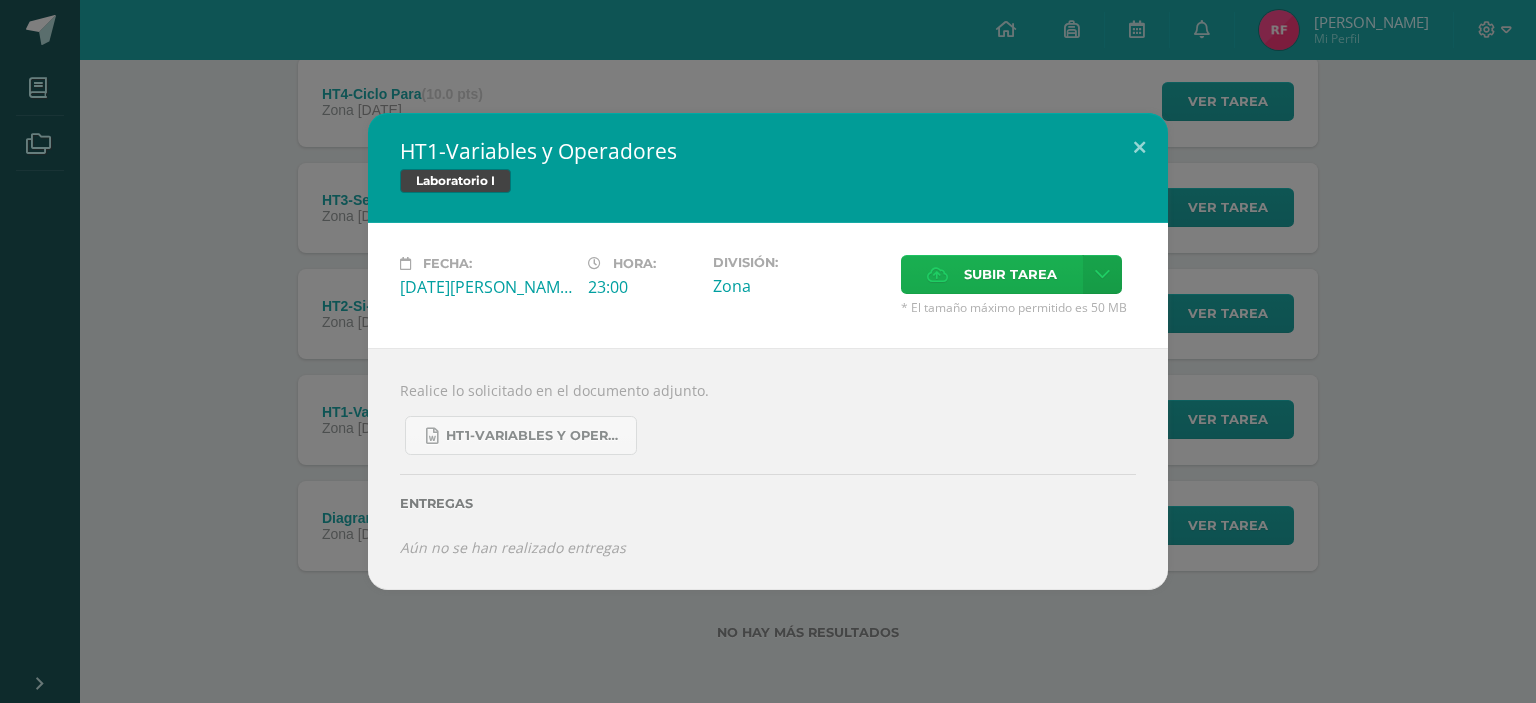 click on "Subir tarea" at bounding box center [1010, 274] 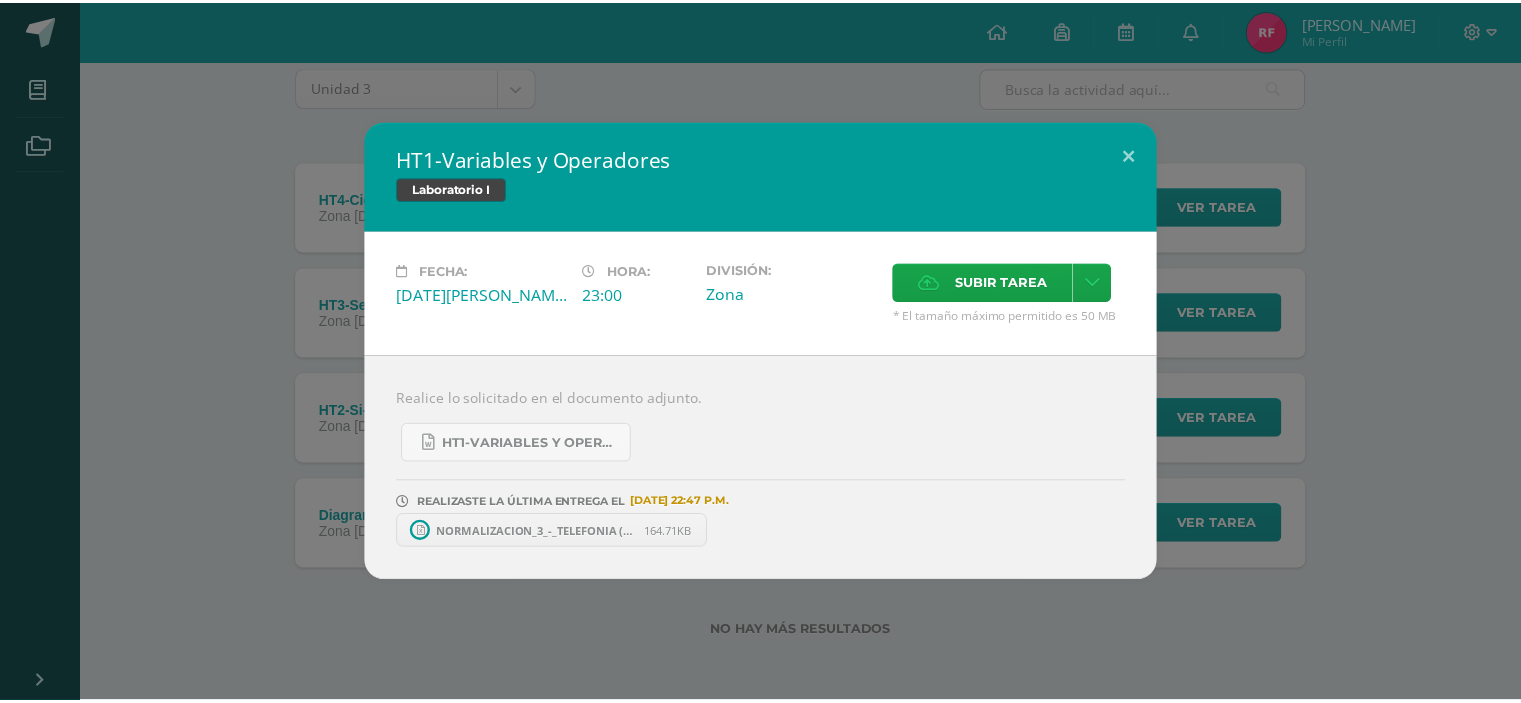 scroll, scrollTop: 171, scrollLeft: 0, axis: vertical 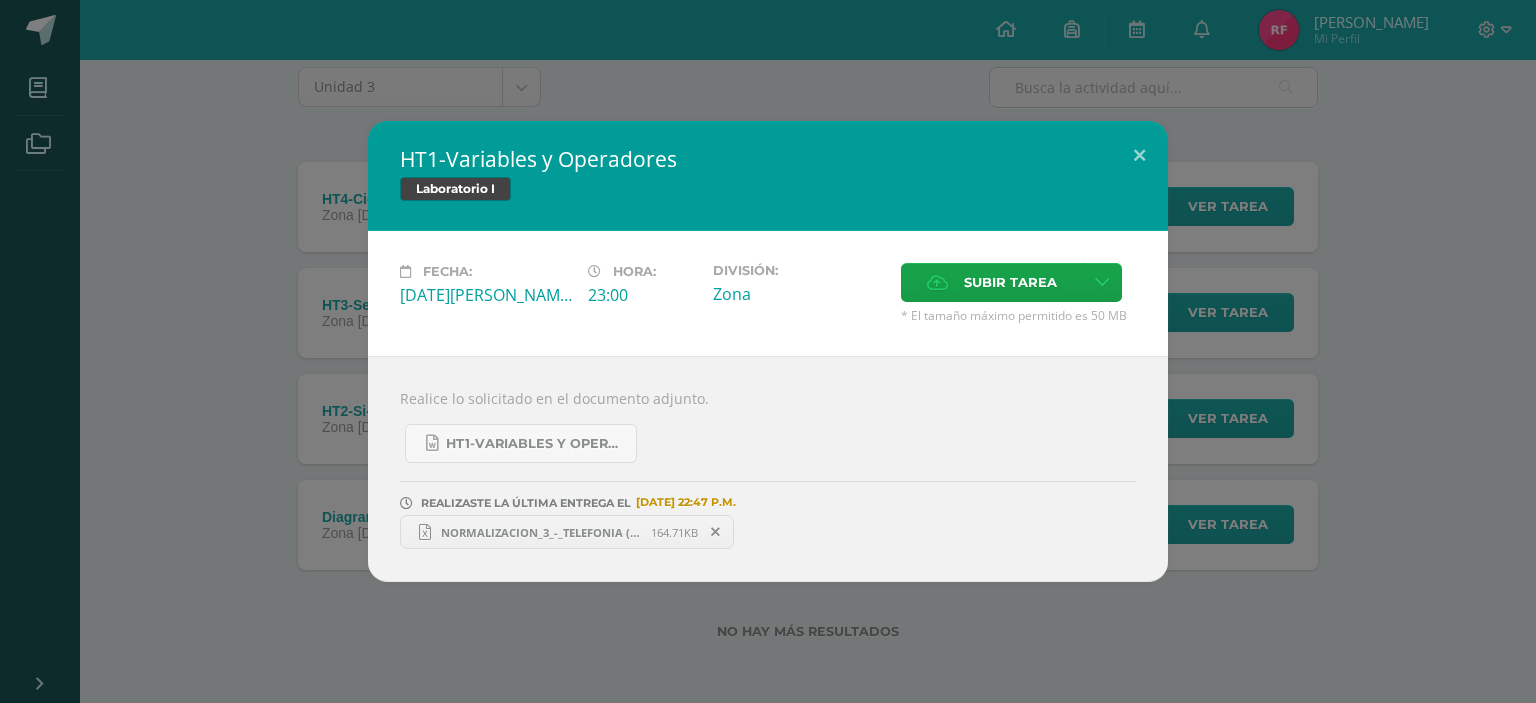 click at bounding box center [715, 532] 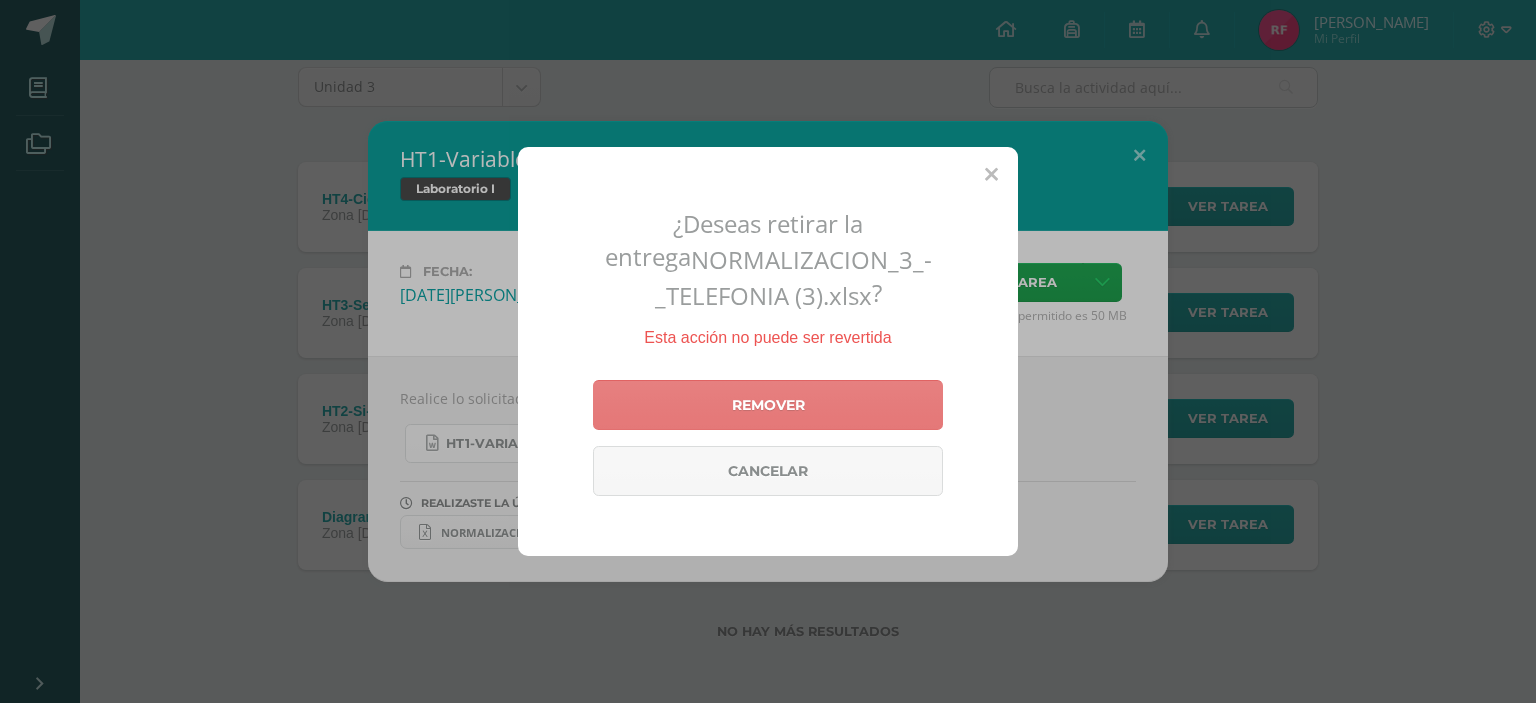 click on "Remover" at bounding box center [768, 405] 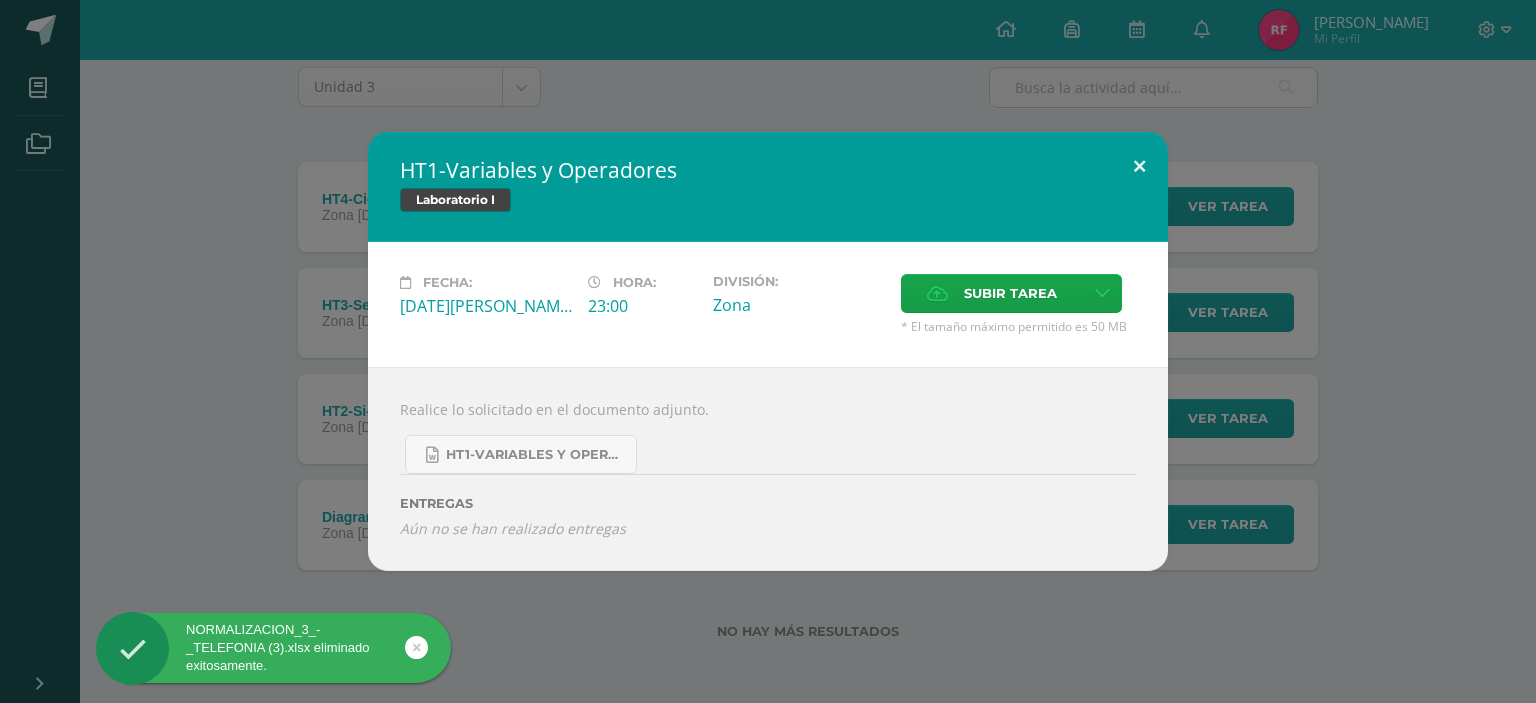 click at bounding box center [1139, 166] 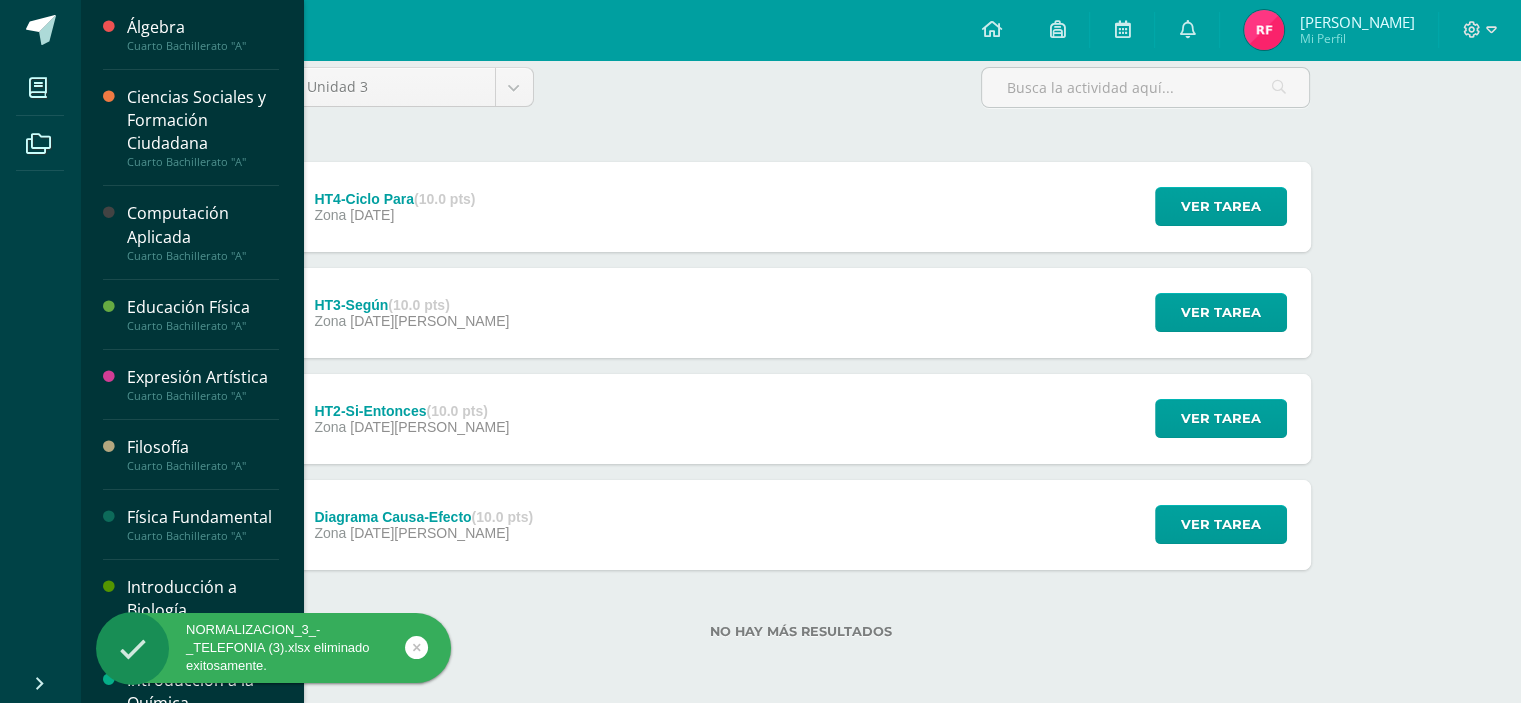 click on "Computación Aplicada" at bounding box center [203, 225] 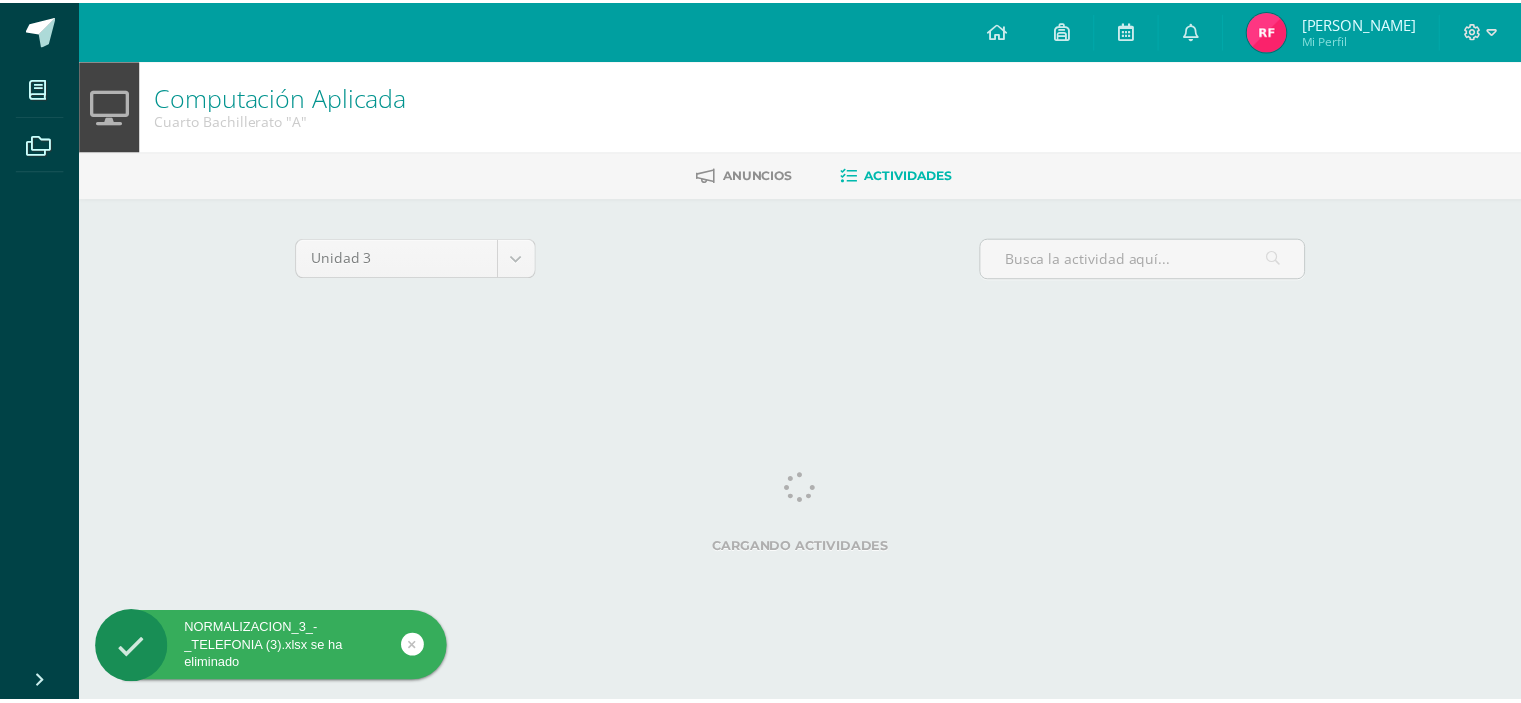 scroll, scrollTop: 0, scrollLeft: 0, axis: both 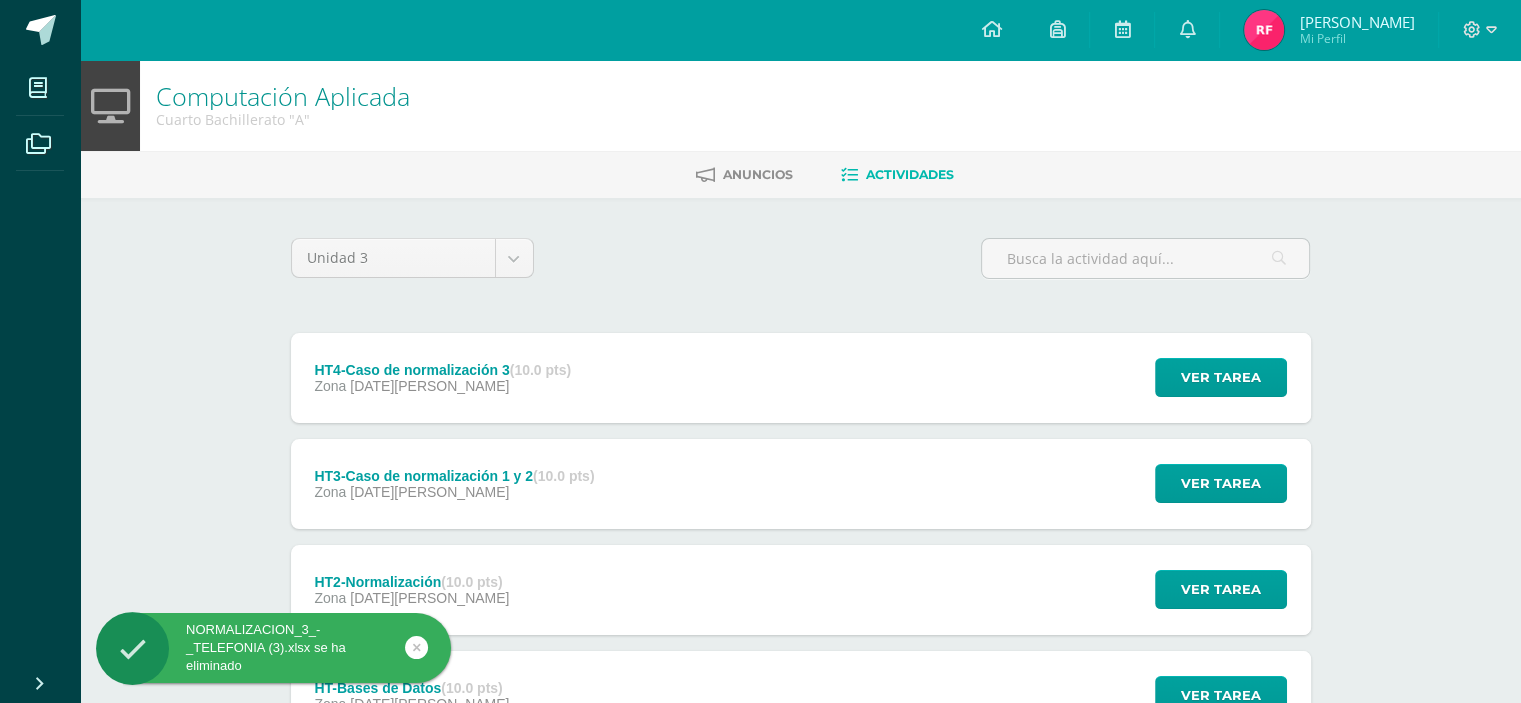 click on "HT4-Caso de normalización 3  (10.0 pts)
Zona
09 de Julio
Ver tarea
HT4-Caso de normalización 3
Computación Aplicada
Cargando contenido" at bounding box center (801, 378) 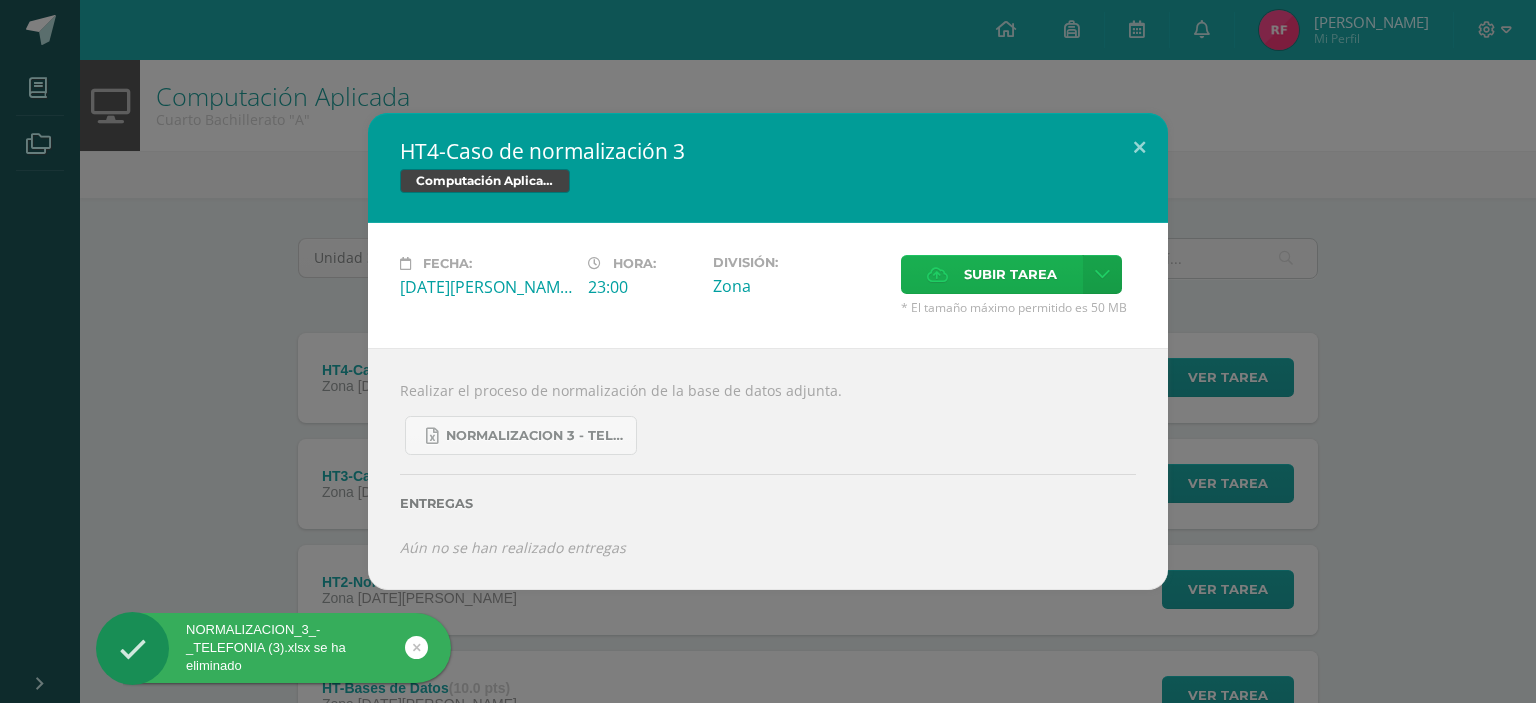 click on "Subir tarea" at bounding box center (1010, 274) 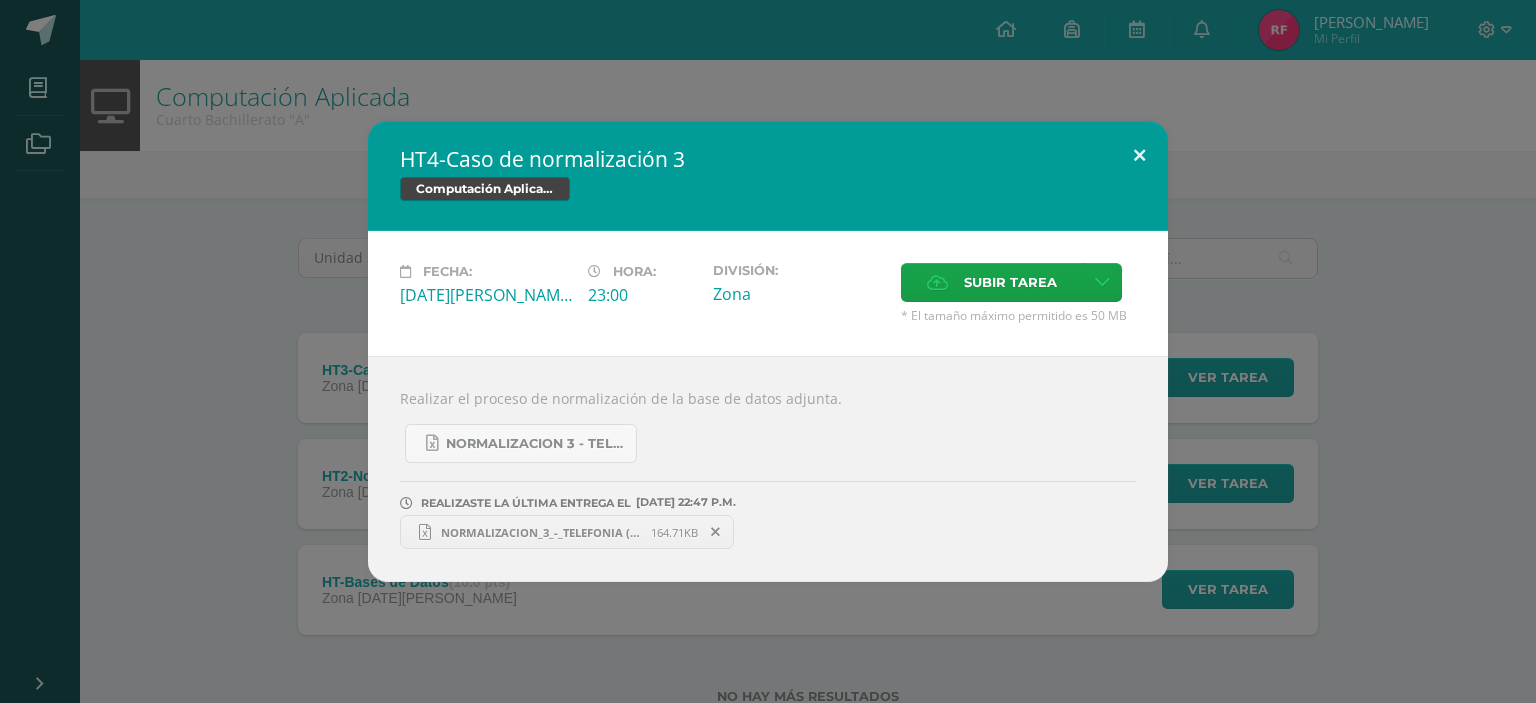 click at bounding box center (1139, 155) 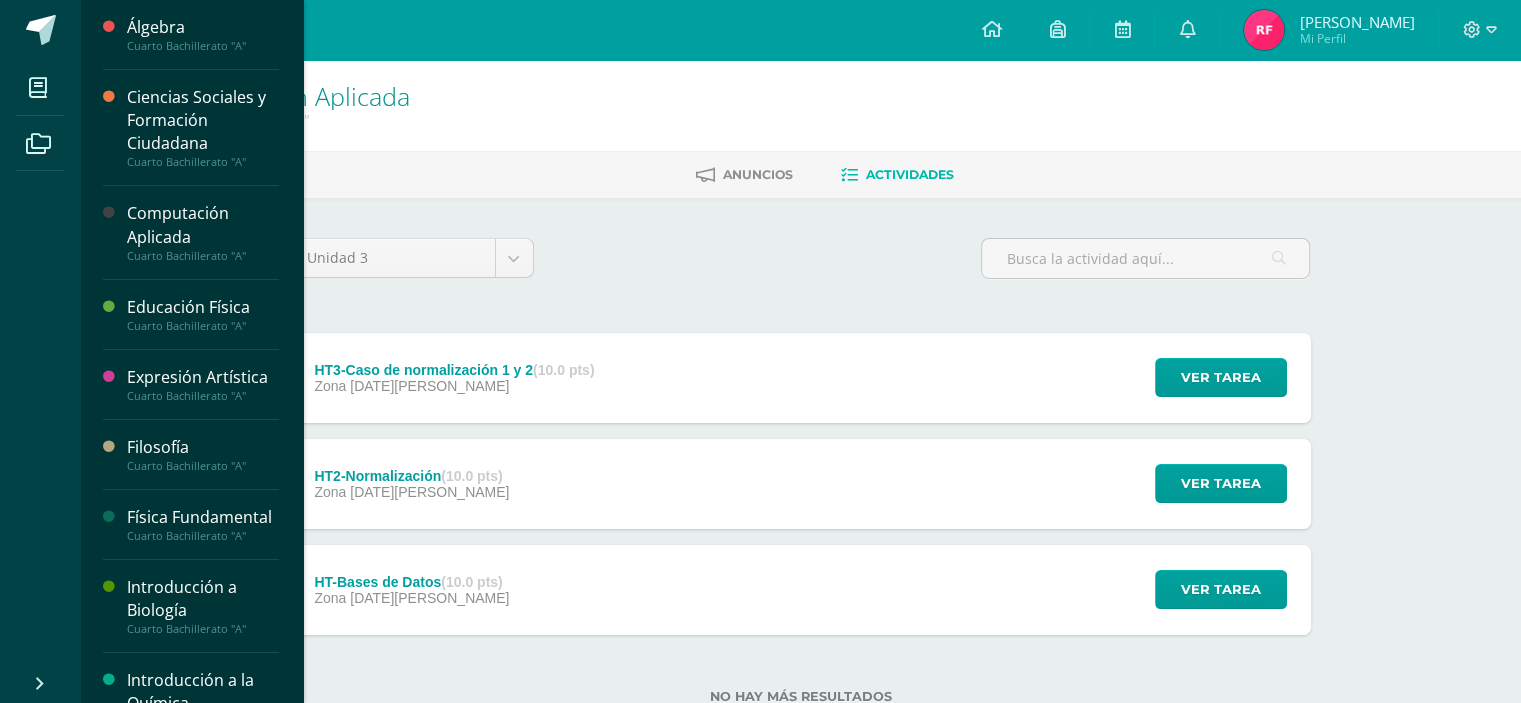 click on "Computación Aplicada" at bounding box center (203, 225) 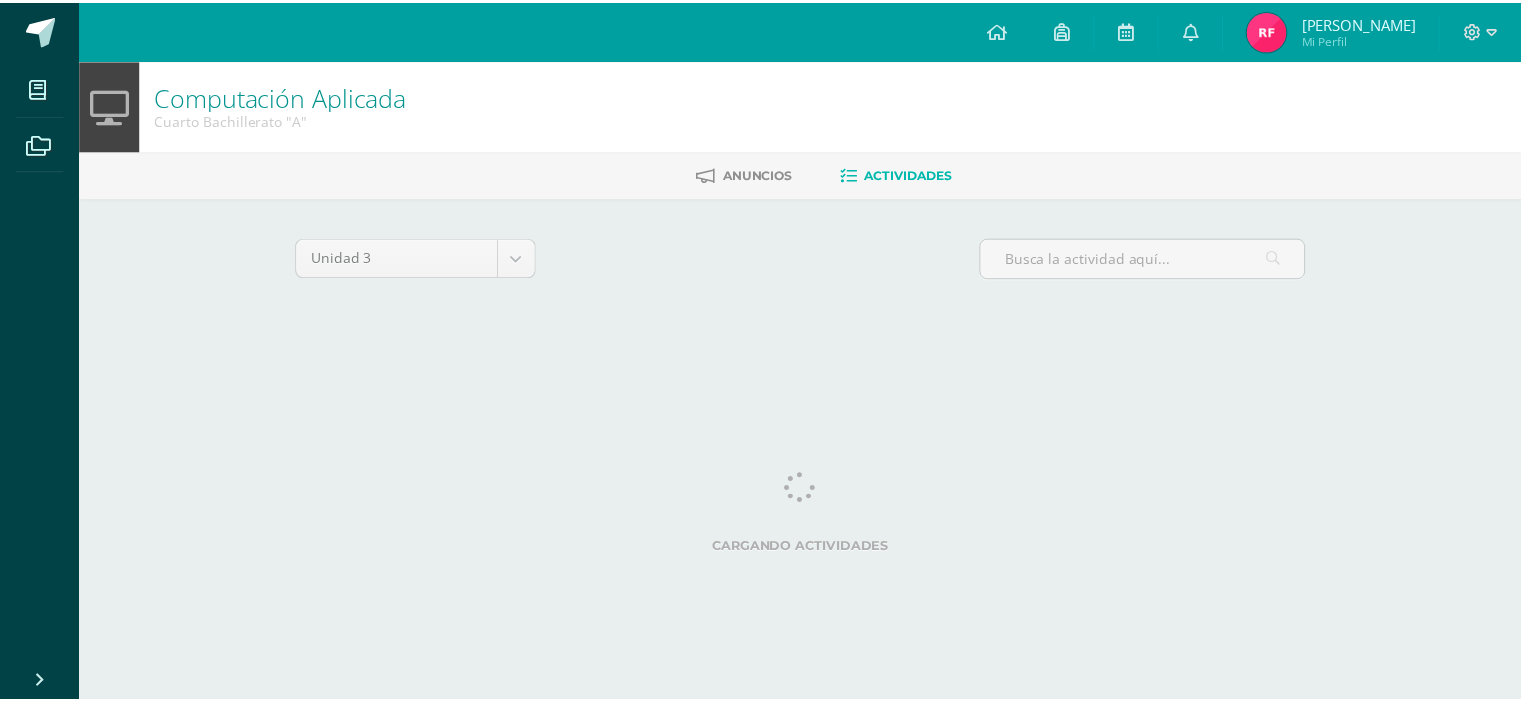scroll, scrollTop: 0, scrollLeft: 0, axis: both 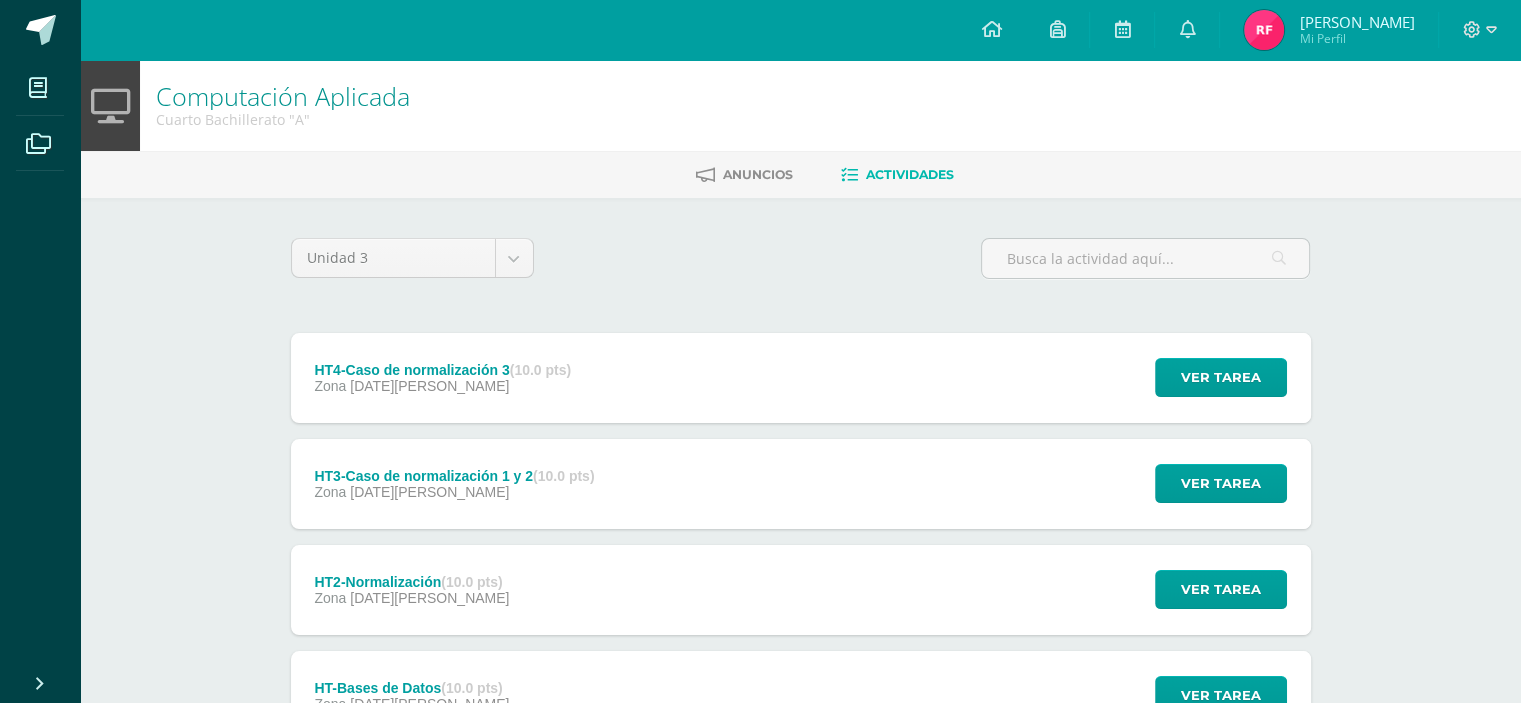 click on "HT3-Caso de normalización 1 y 2  (10.0 pts)
Zona
[DATE][PERSON_NAME]
Ver tarea
HT3-Caso de normalización 1 y 2
Computación Aplicada
Cargando contenido" at bounding box center (801, 484) 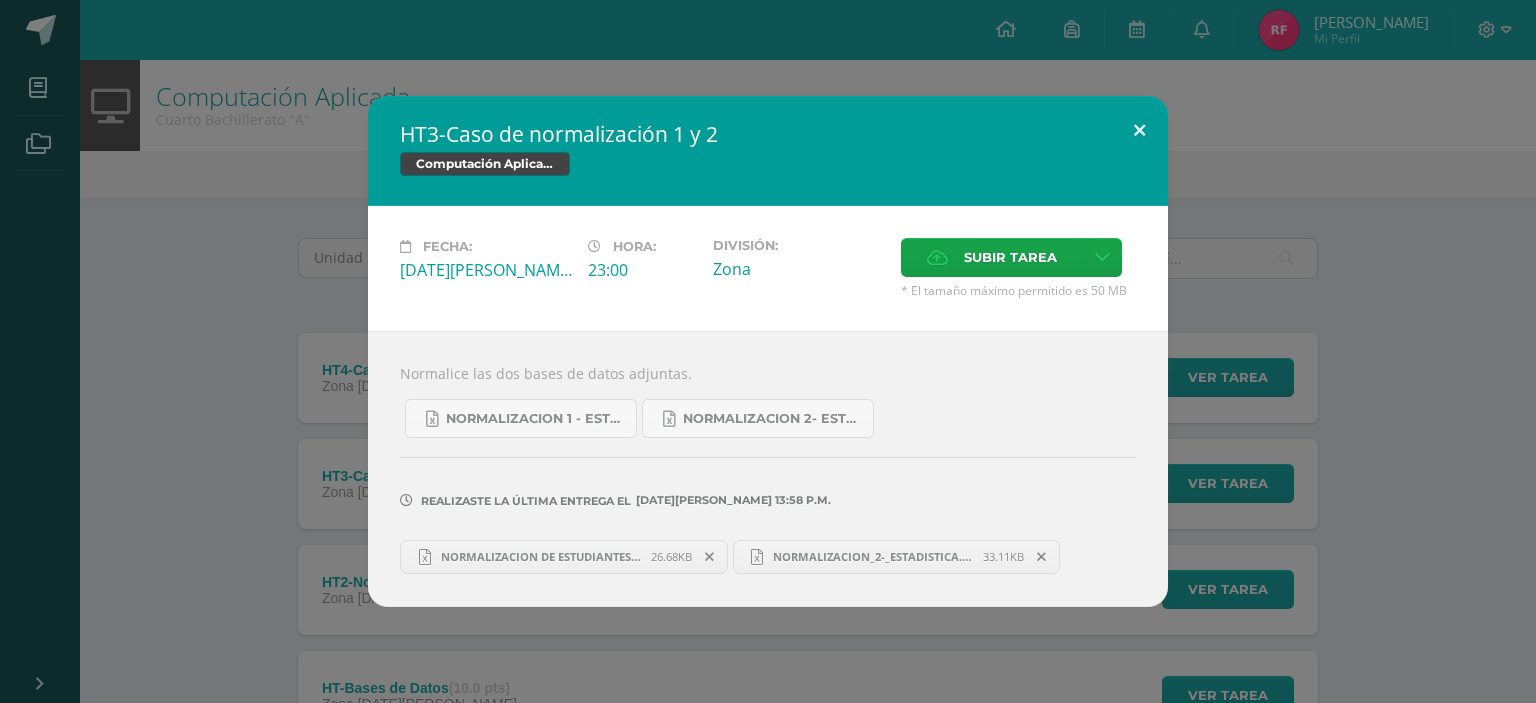 click at bounding box center [1139, 130] 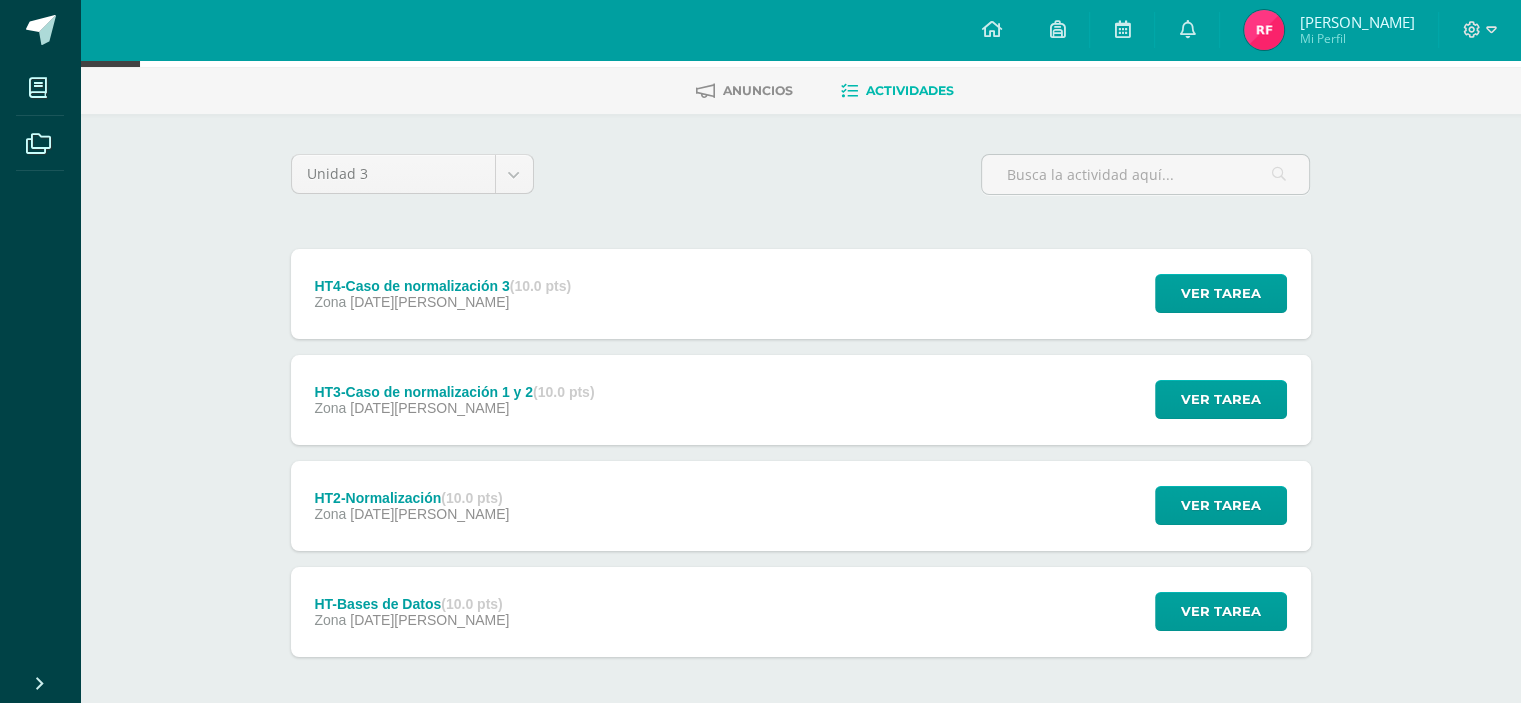 scroll, scrollTop: 171, scrollLeft: 0, axis: vertical 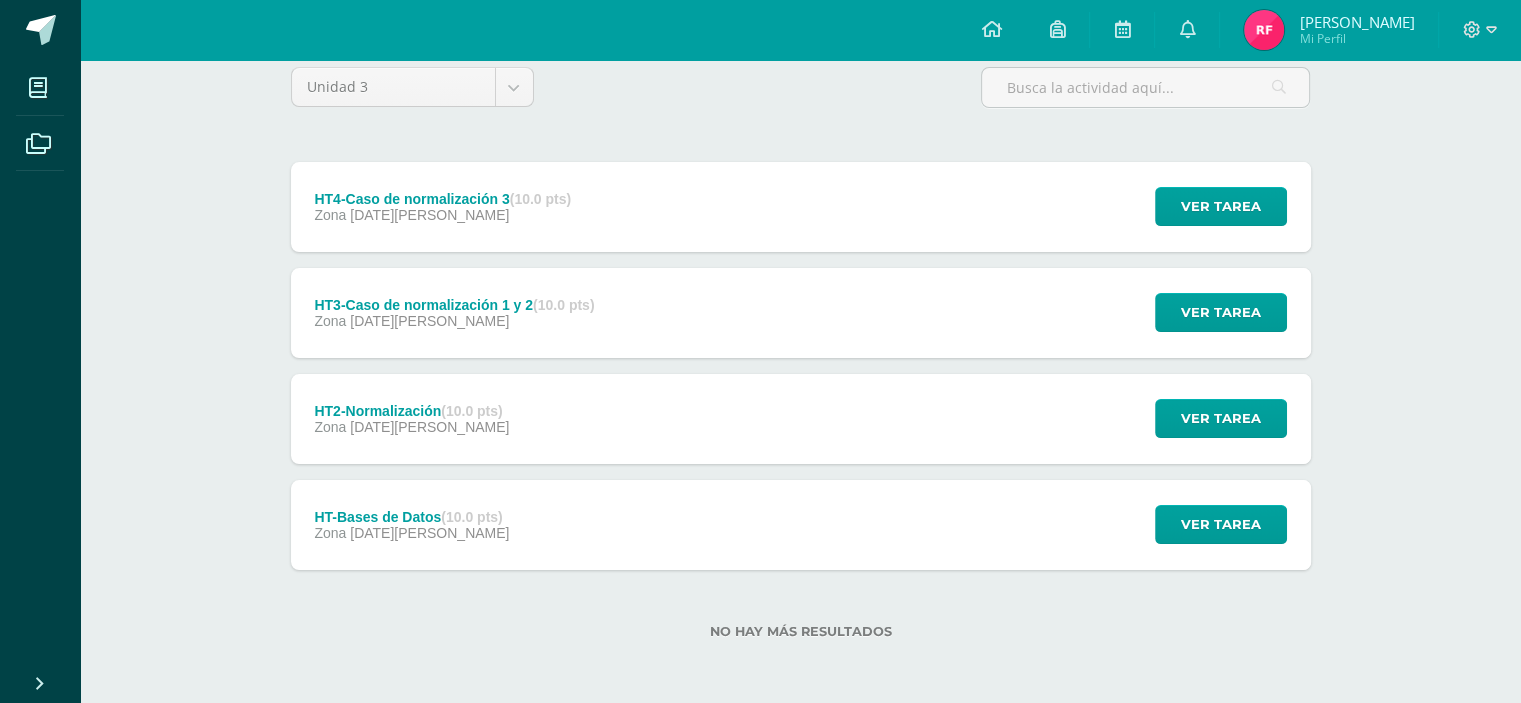 click on "Zona
[DATE][PERSON_NAME]" at bounding box center (442, 215) 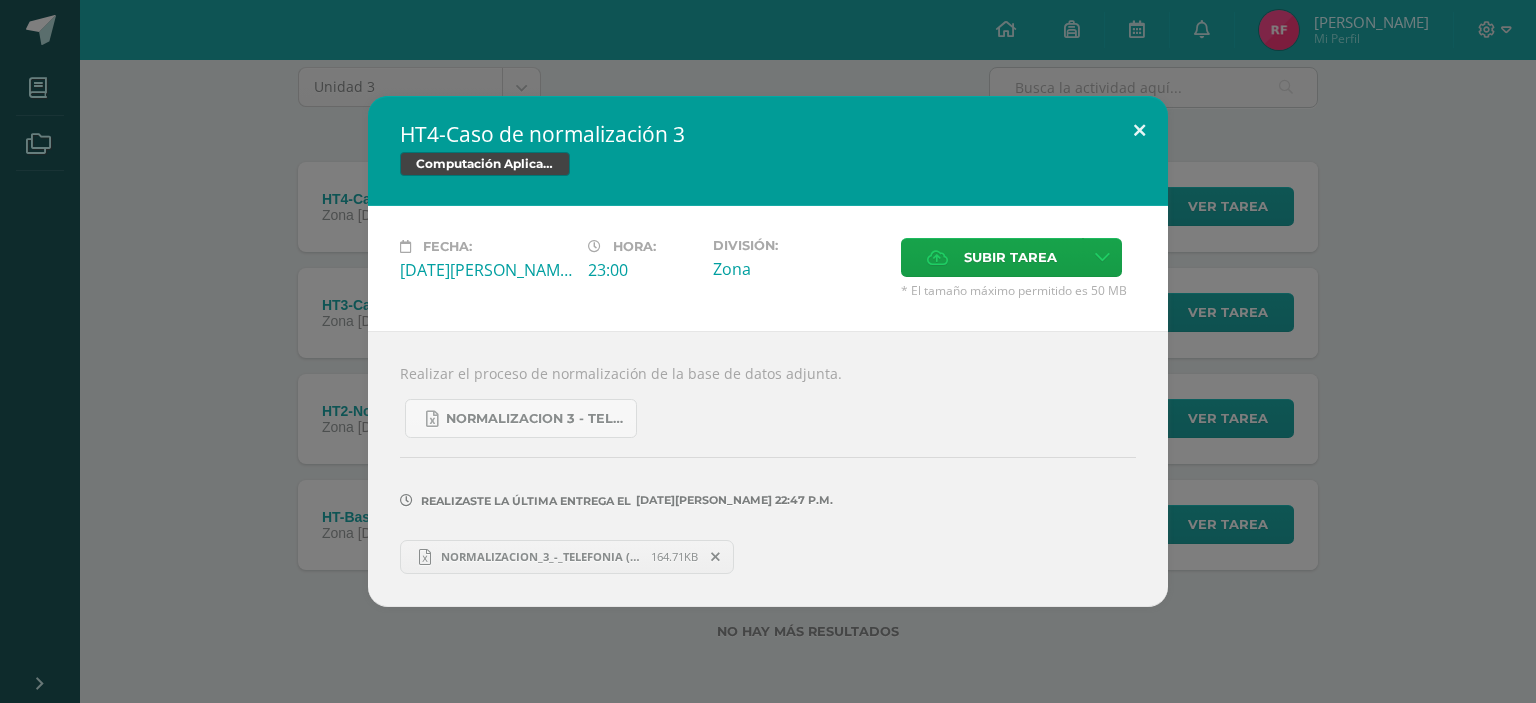 click at bounding box center (1139, 130) 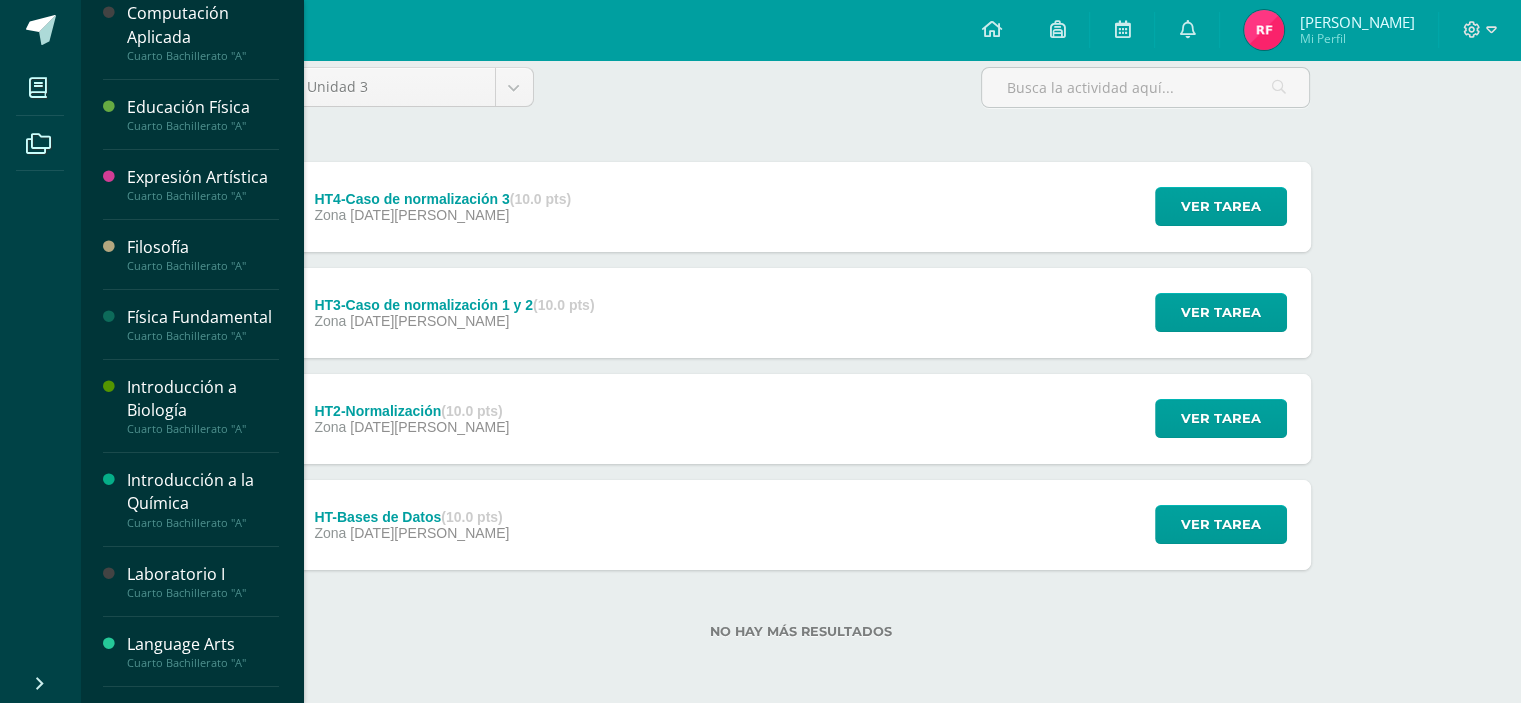 scroll, scrollTop: 300, scrollLeft: 0, axis: vertical 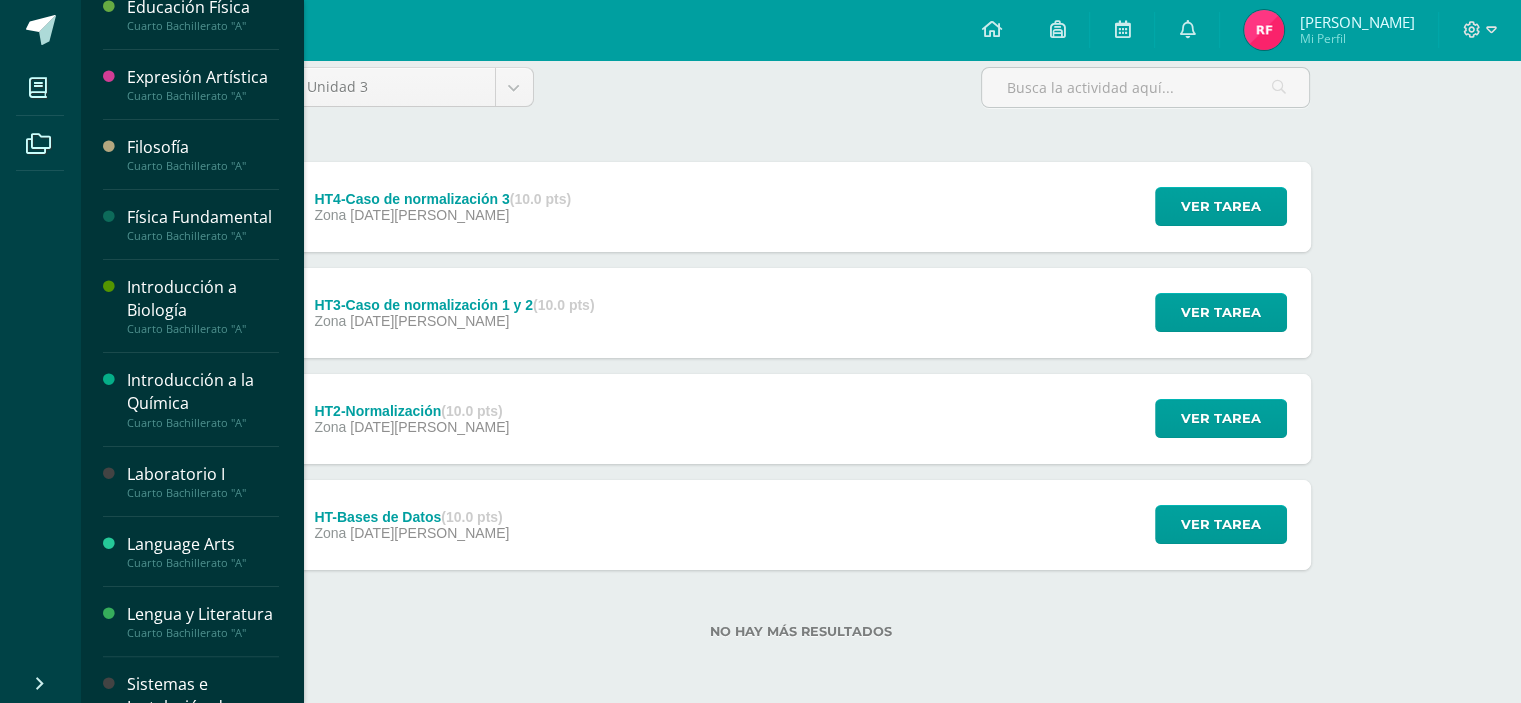 click on "Cuarto
Bachillerato
"A"" at bounding box center (203, 493) 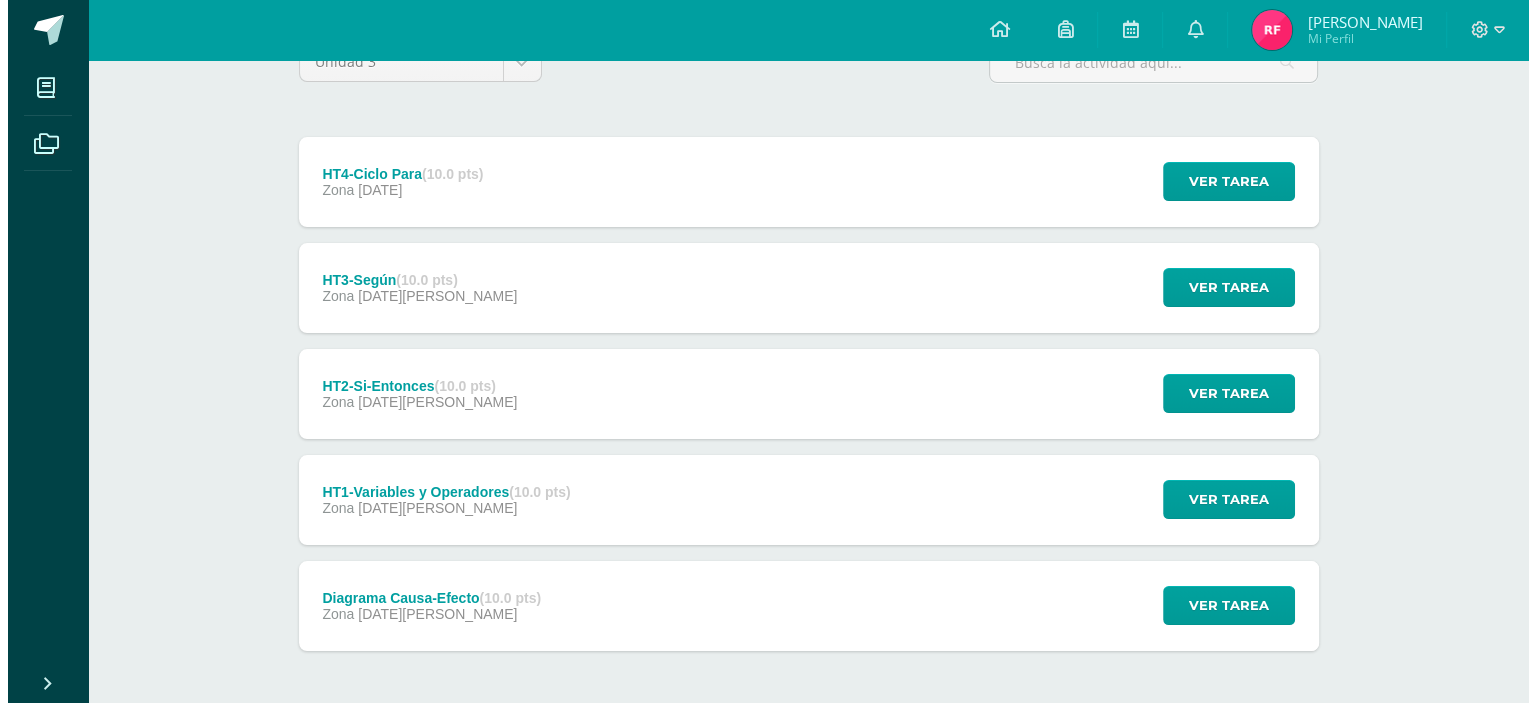 scroll, scrollTop: 200, scrollLeft: 0, axis: vertical 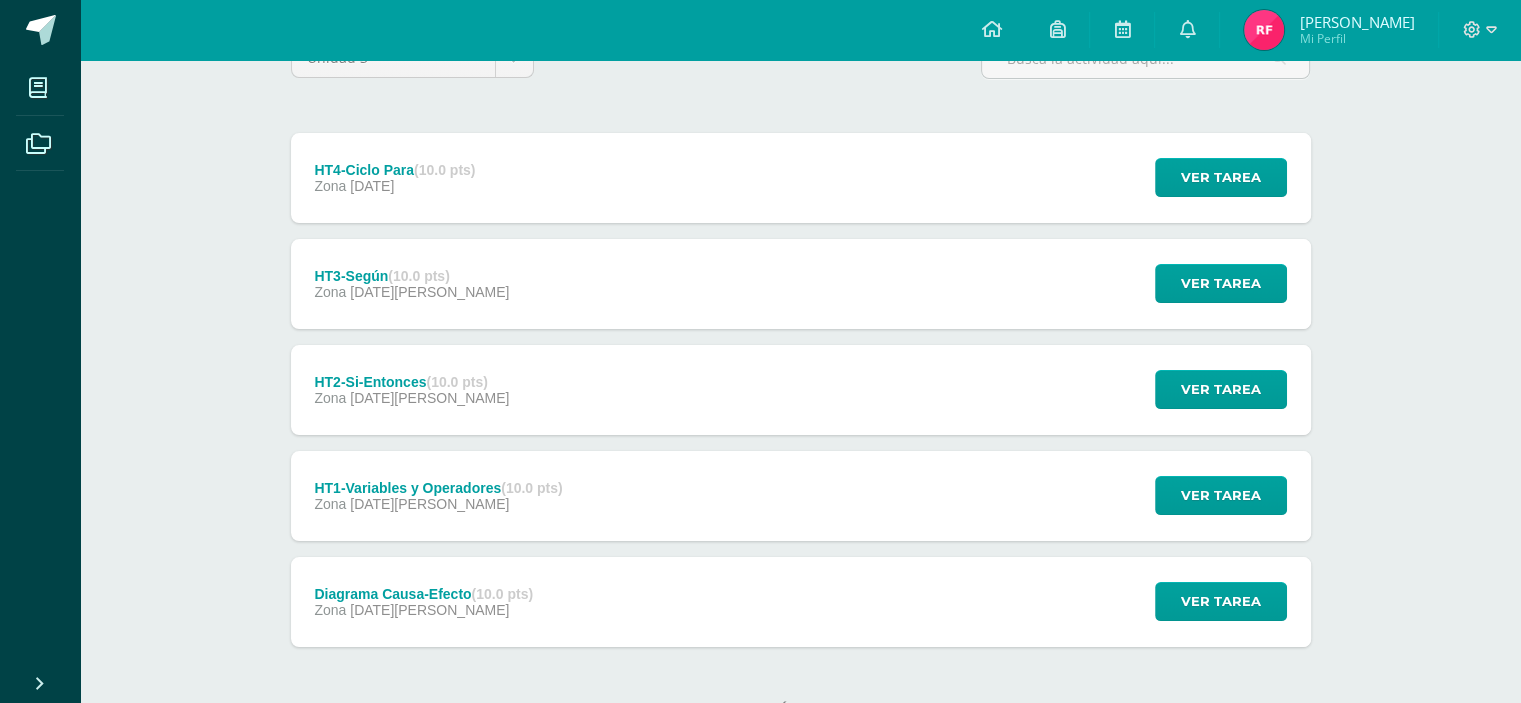 click on "HT4-Ciclo Para  (10.0 pts)
Zona
[DATE]" at bounding box center [395, 178] 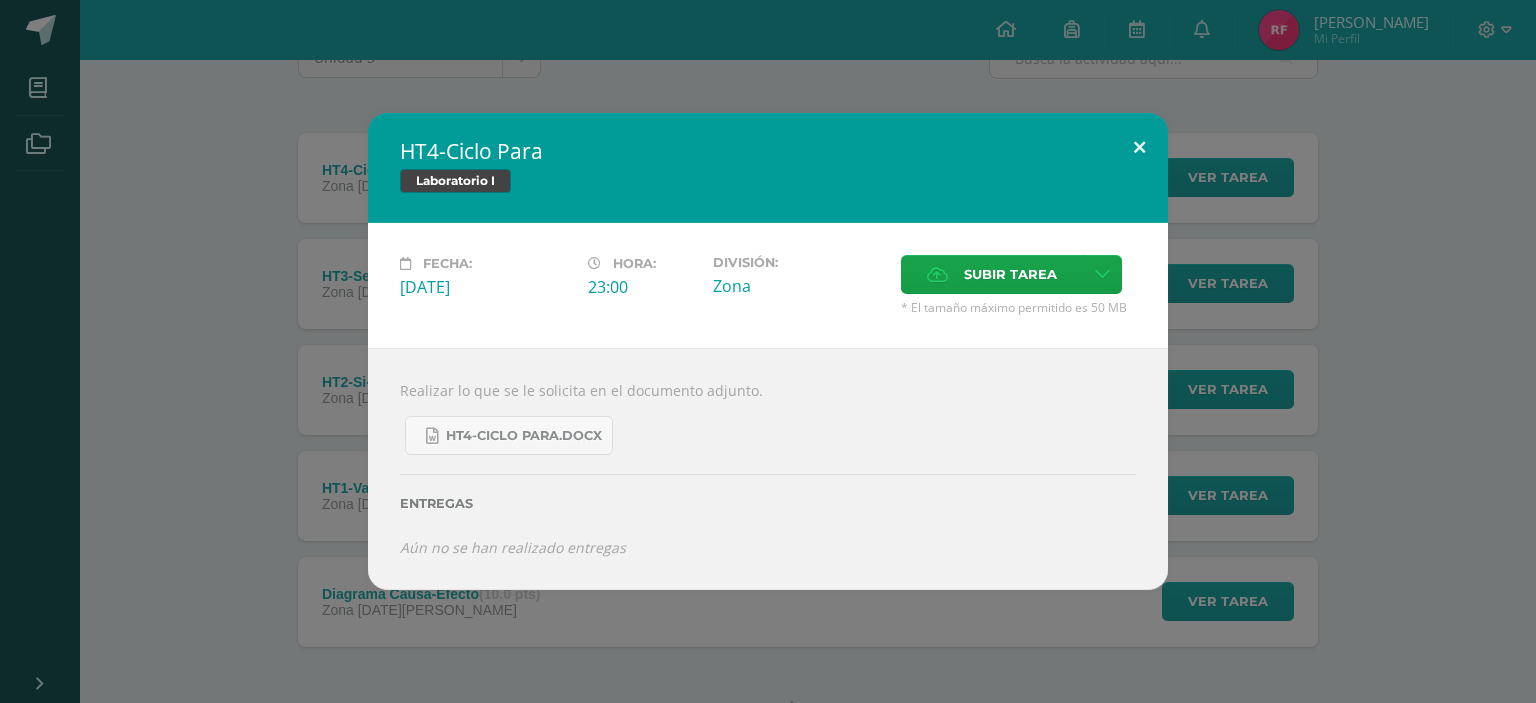 click at bounding box center (1139, 147) 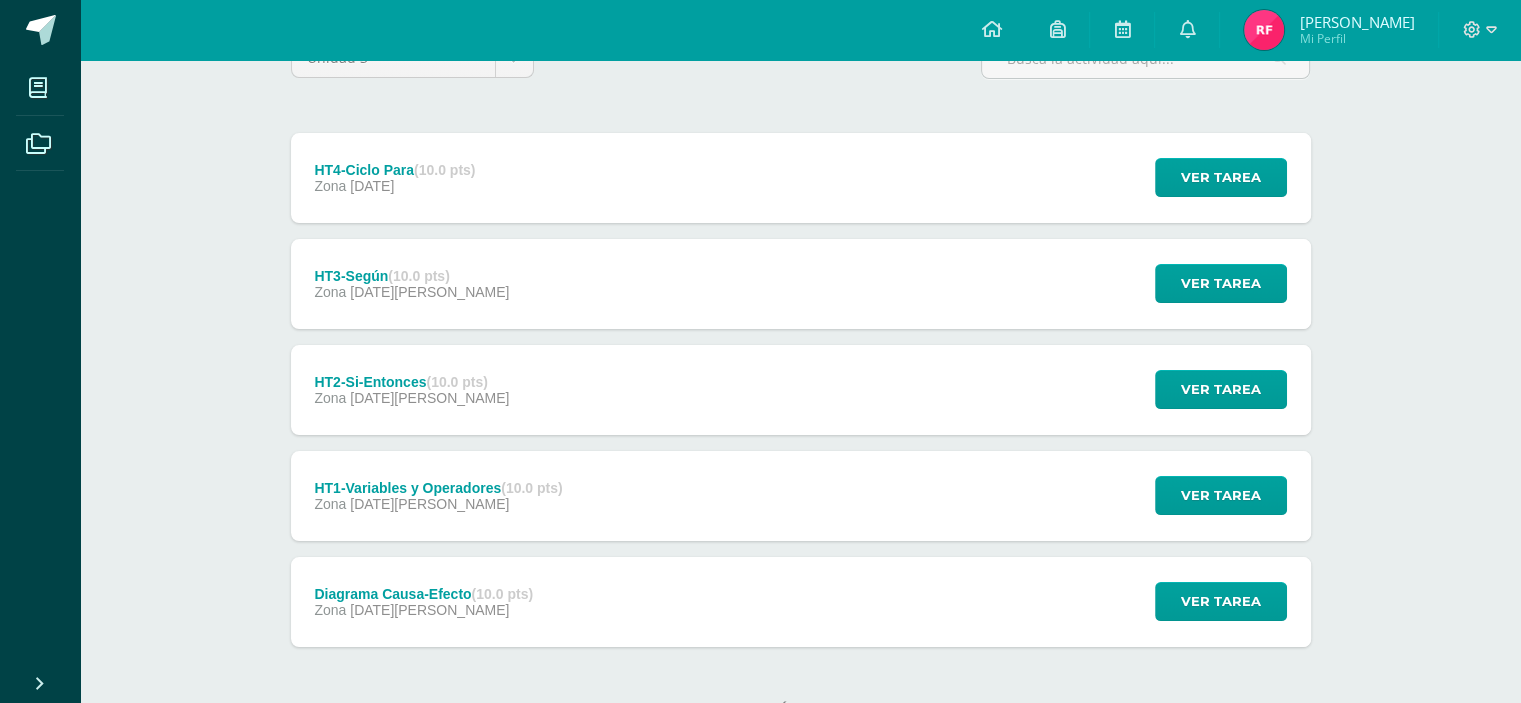 click on "HT3-Según  (10.0 pts)
Zona
[DATE][PERSON_NAME]
Ver tarea
HT3-Según
Laboratorio I
Cargando contenido" at bounding box center (801, 284) 